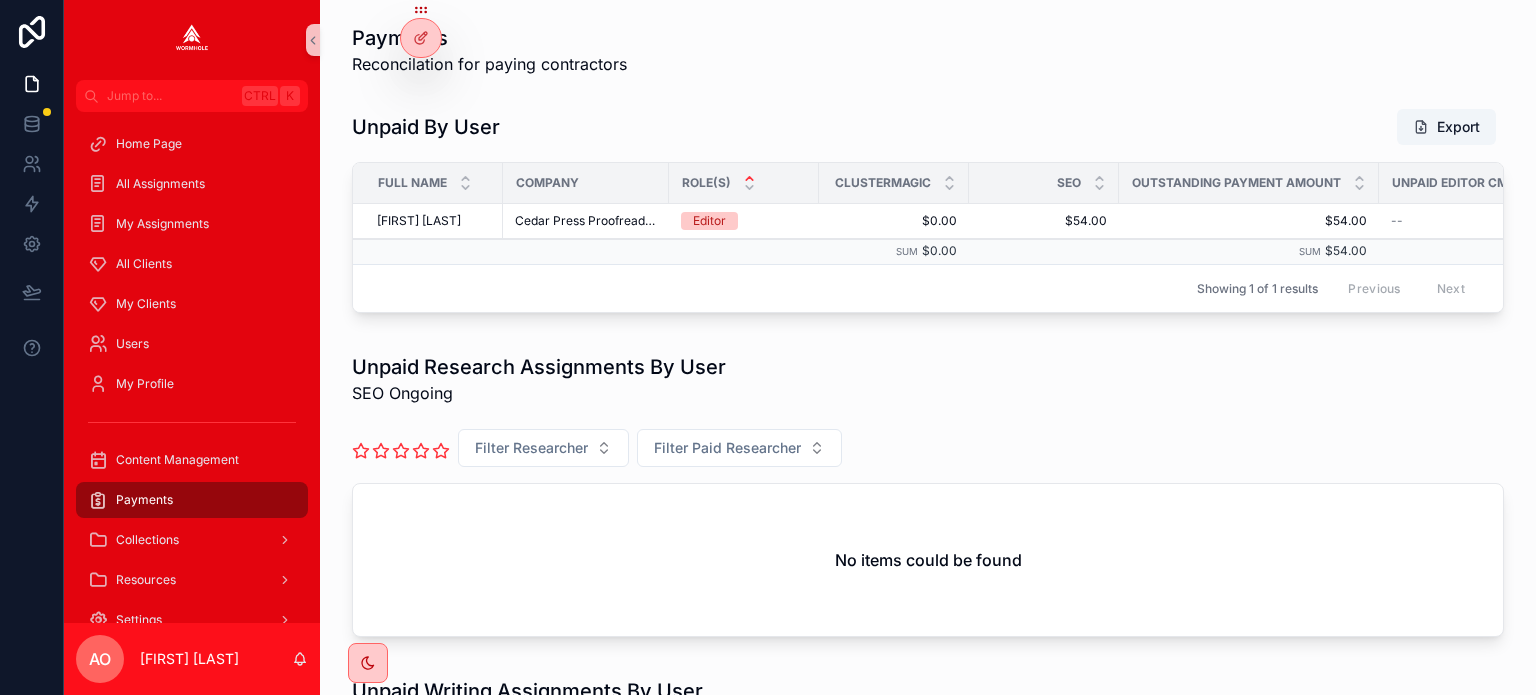 scroll, scrollTop: 0, scrollLeft: 0, axis: both 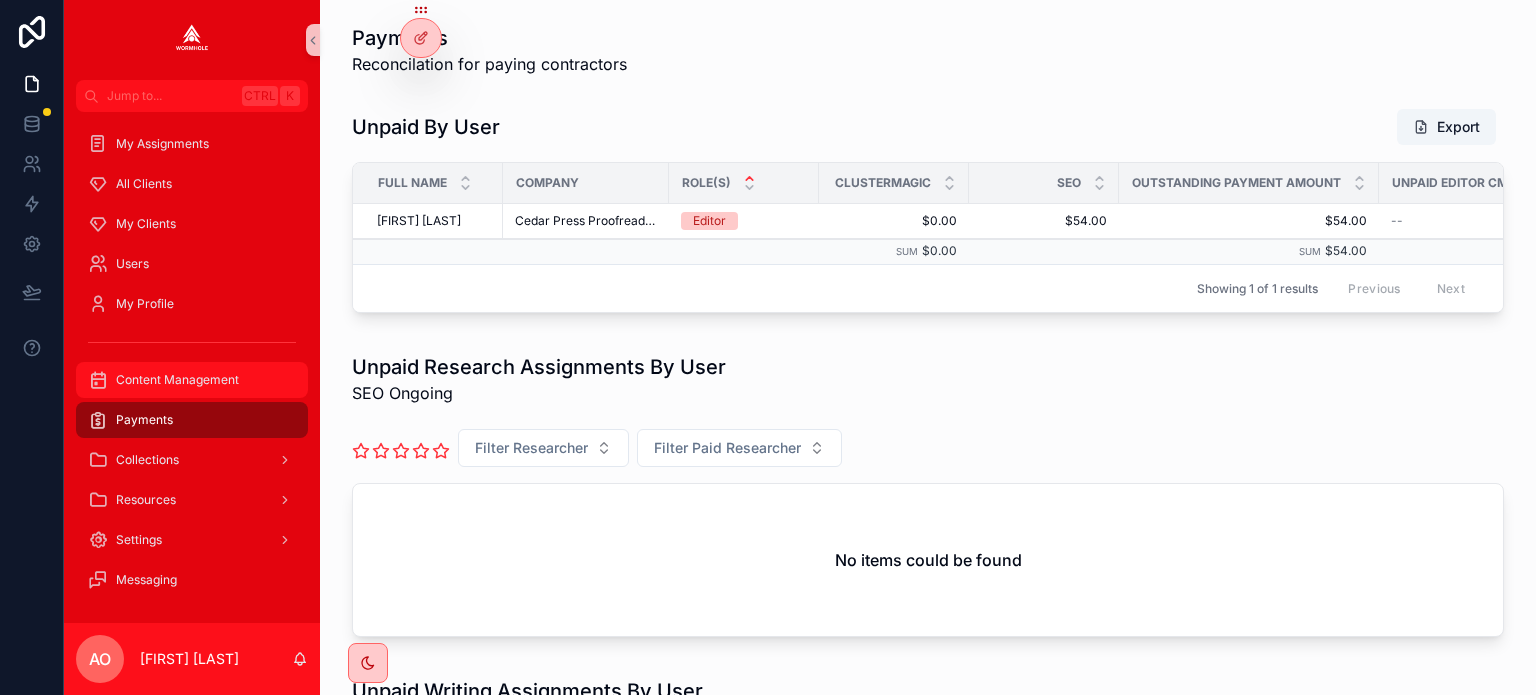 click on "Content Management" at bounding box center [177, 380] 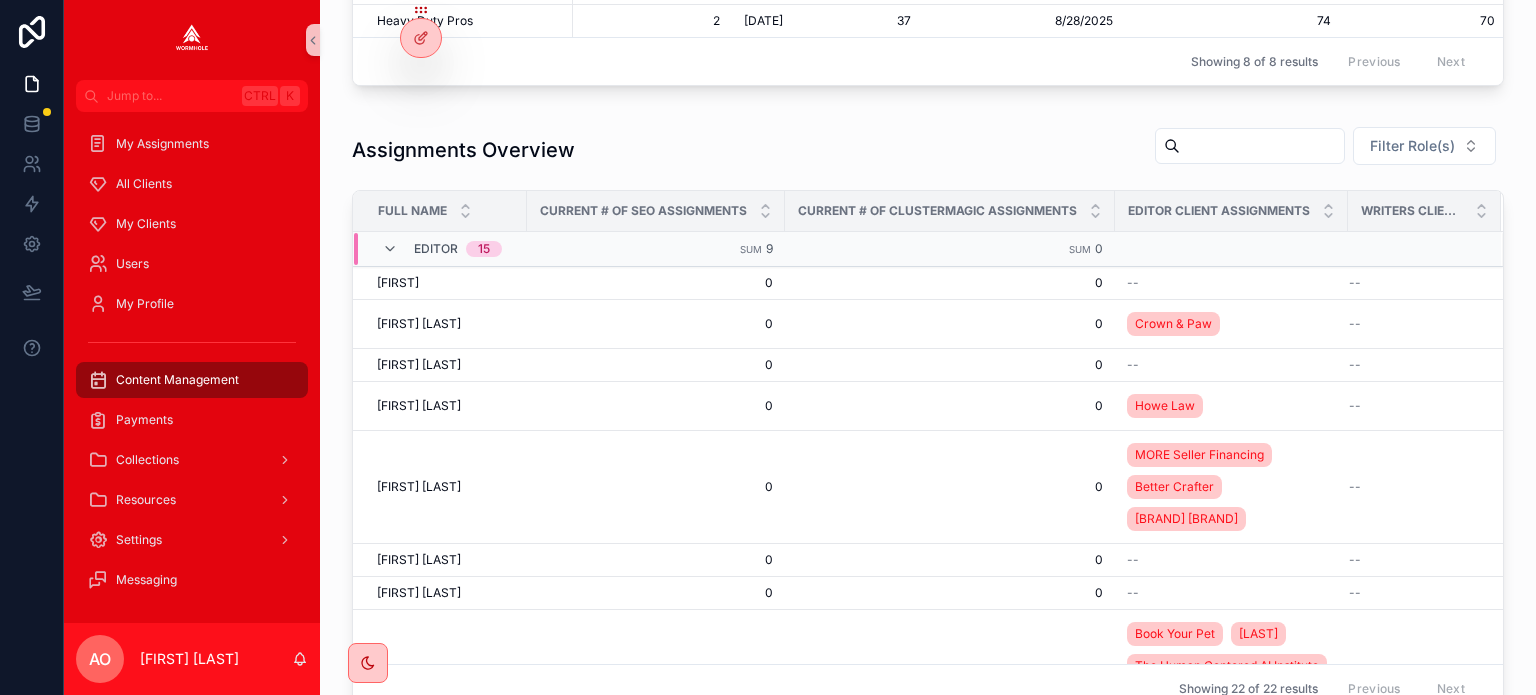 scroll, scrollTop: 1700, scrollLeft: 0, axis: vertical 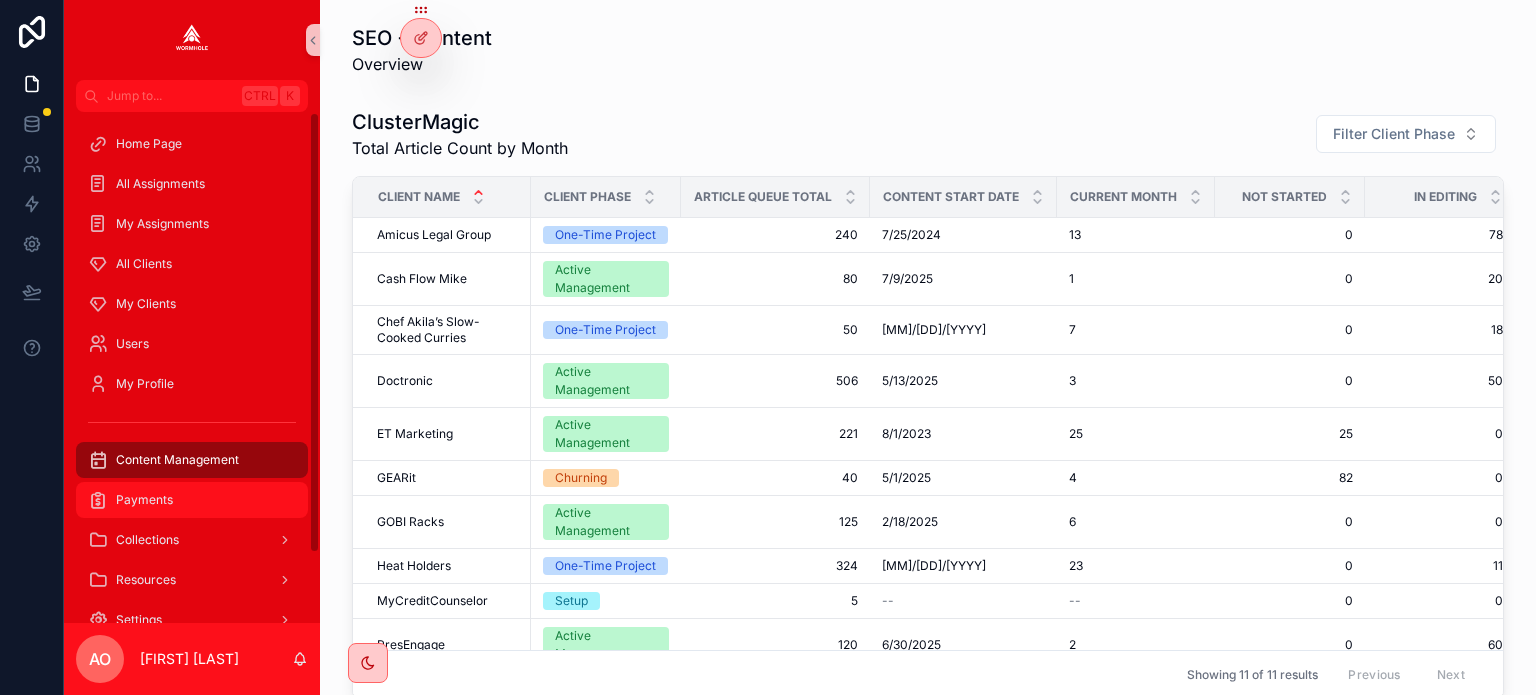 click on "Payments" at bounding box center (144, 500) 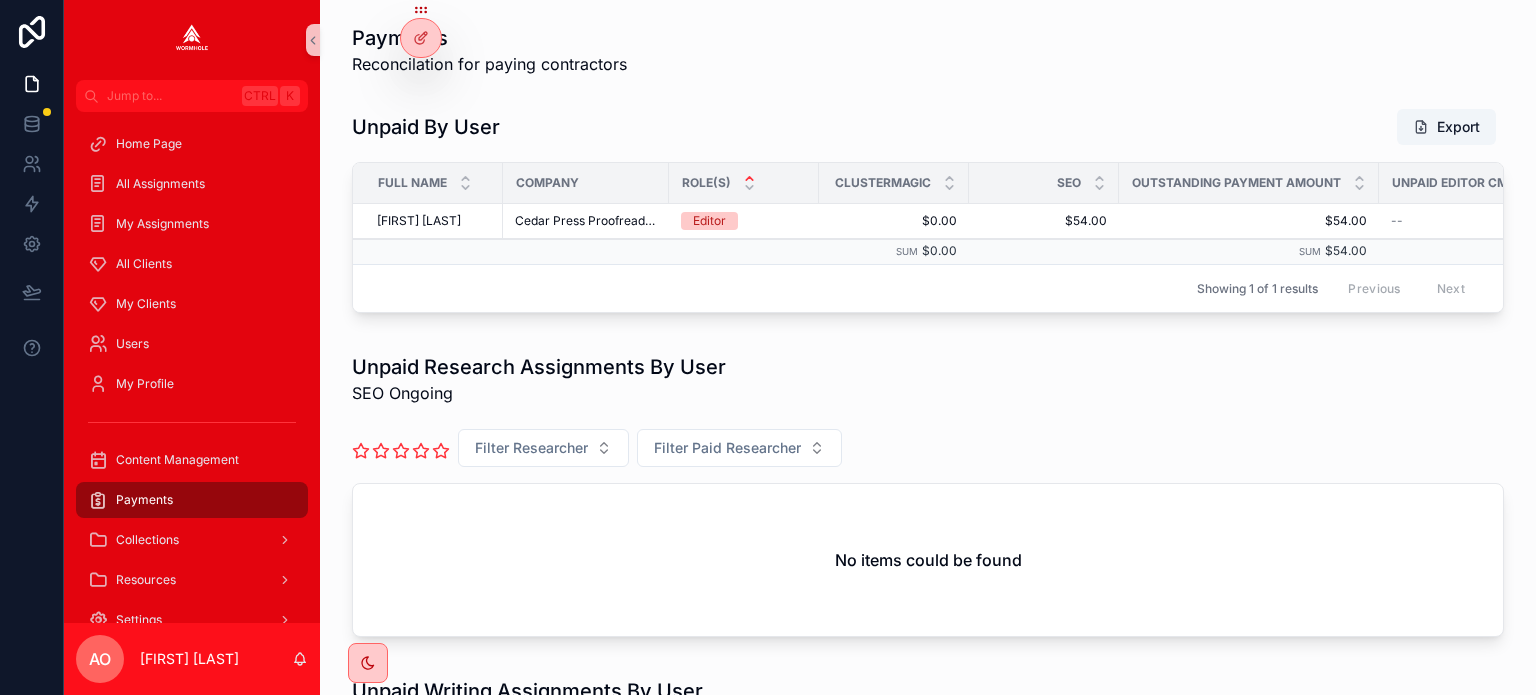 click on "Filter Researcher Filter Paid Researcher" at bounding box center (928, 452) 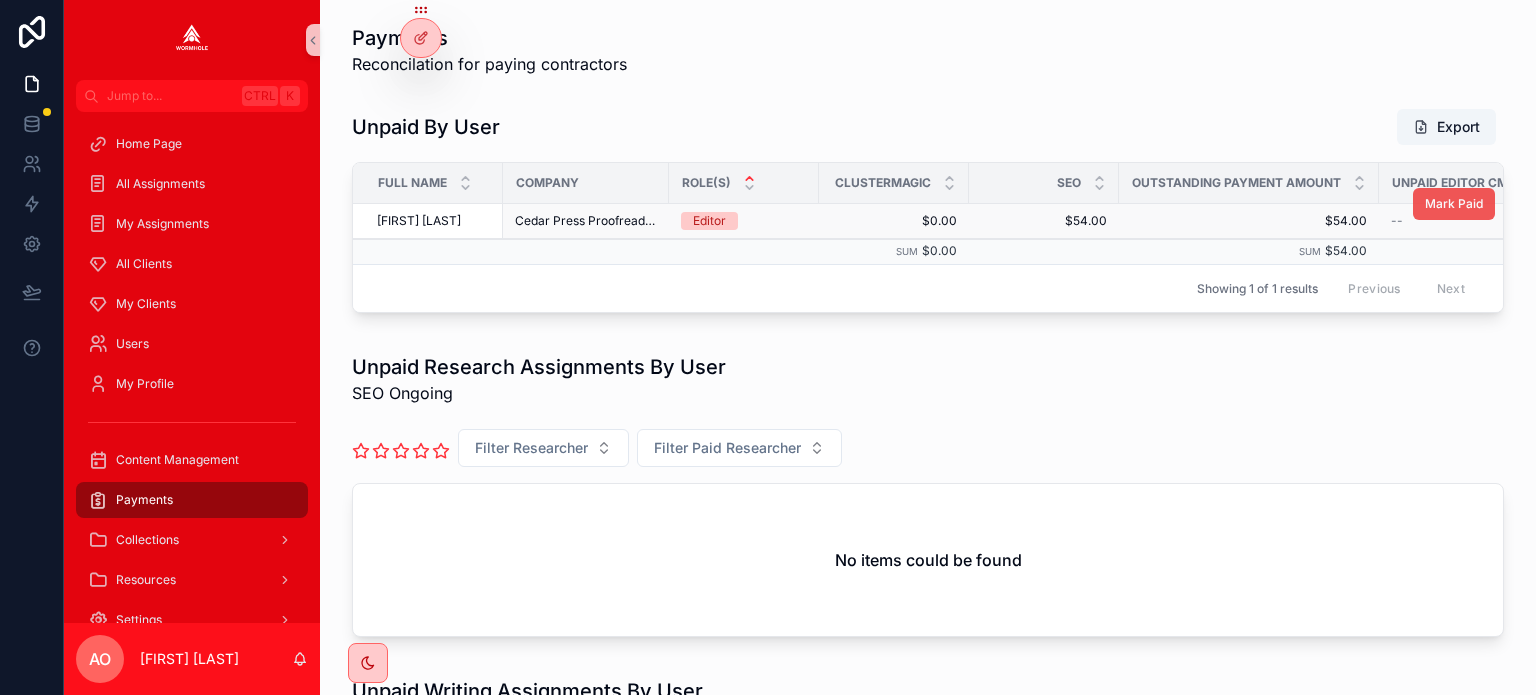 click on "Mark Paid" at bounding box center [1454, 204] 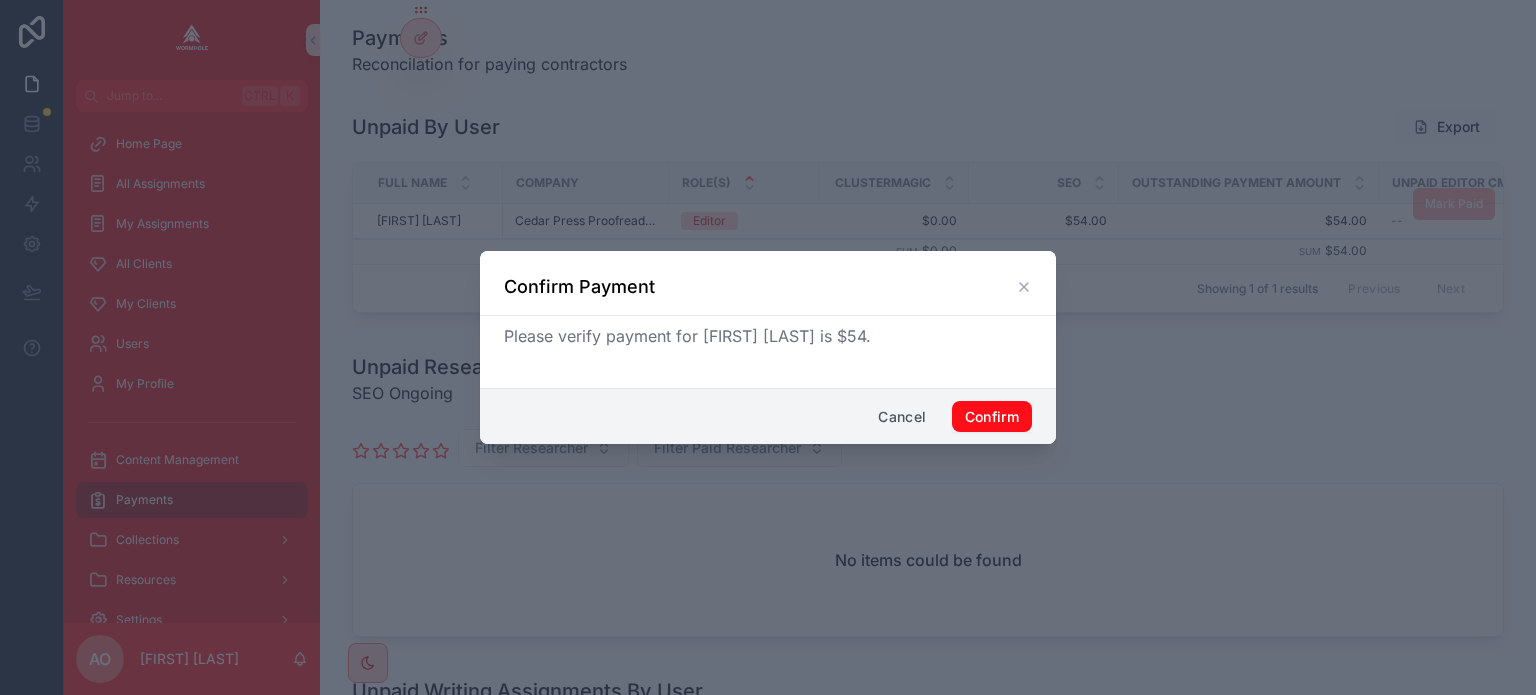 click on "Confirm" at bounding box center [992, 417] 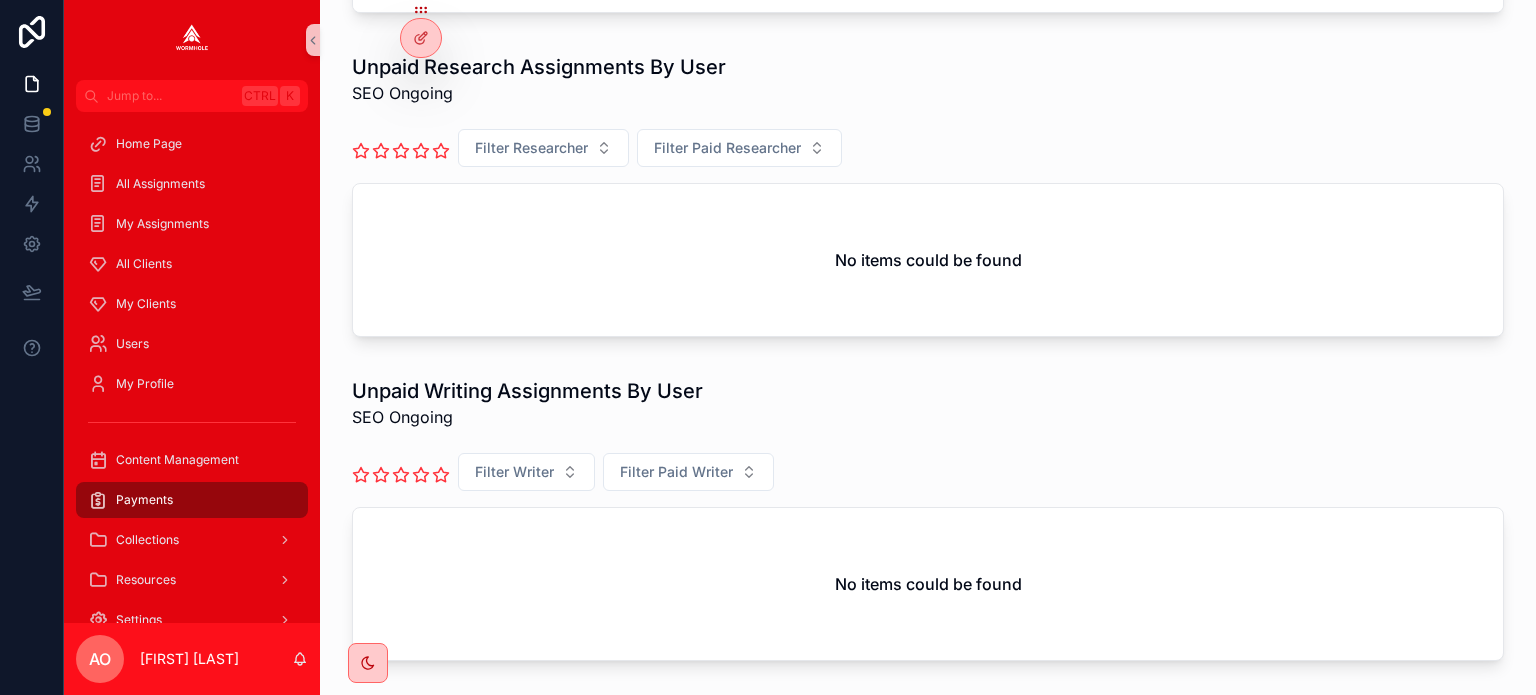 scroll, scrollTop: 0, scrollLeft: 0, axis: both 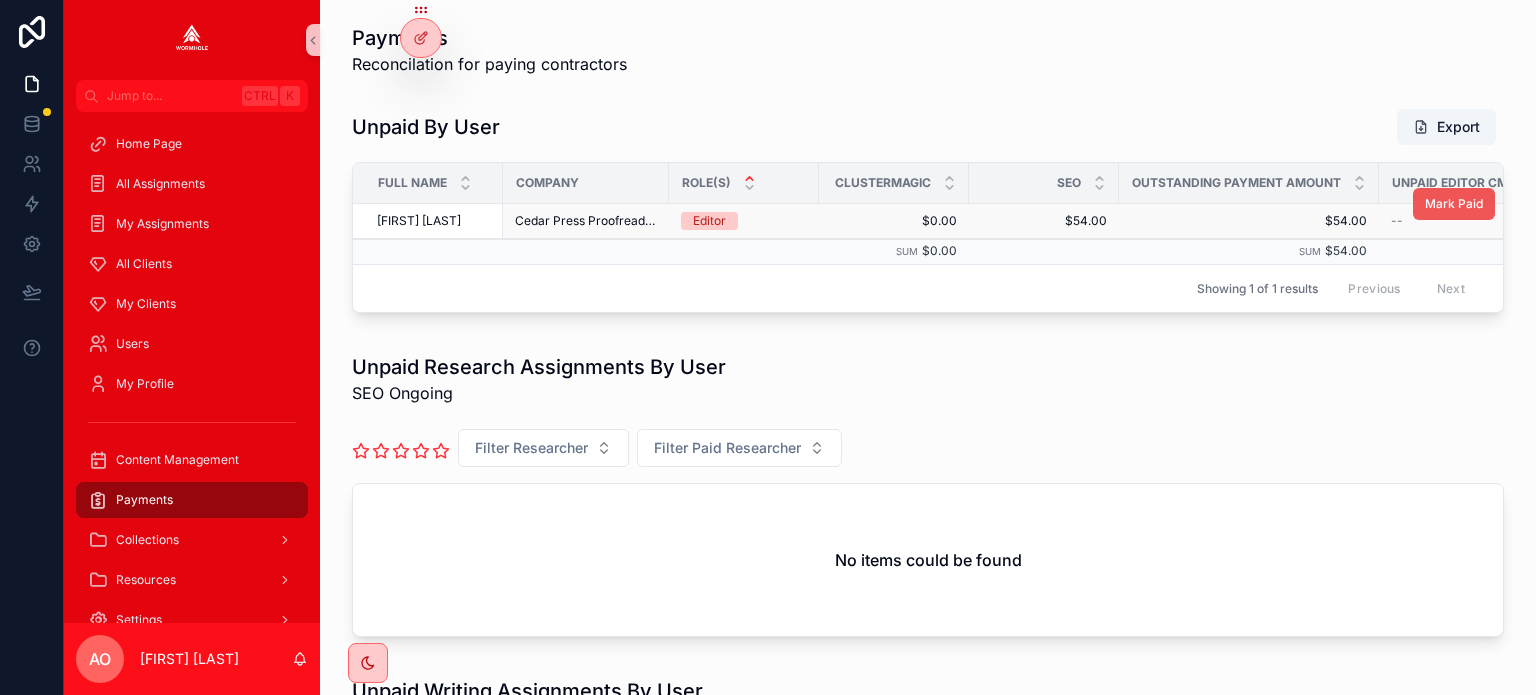 click on "Mark Paid" at bounding box center [1454, 204] 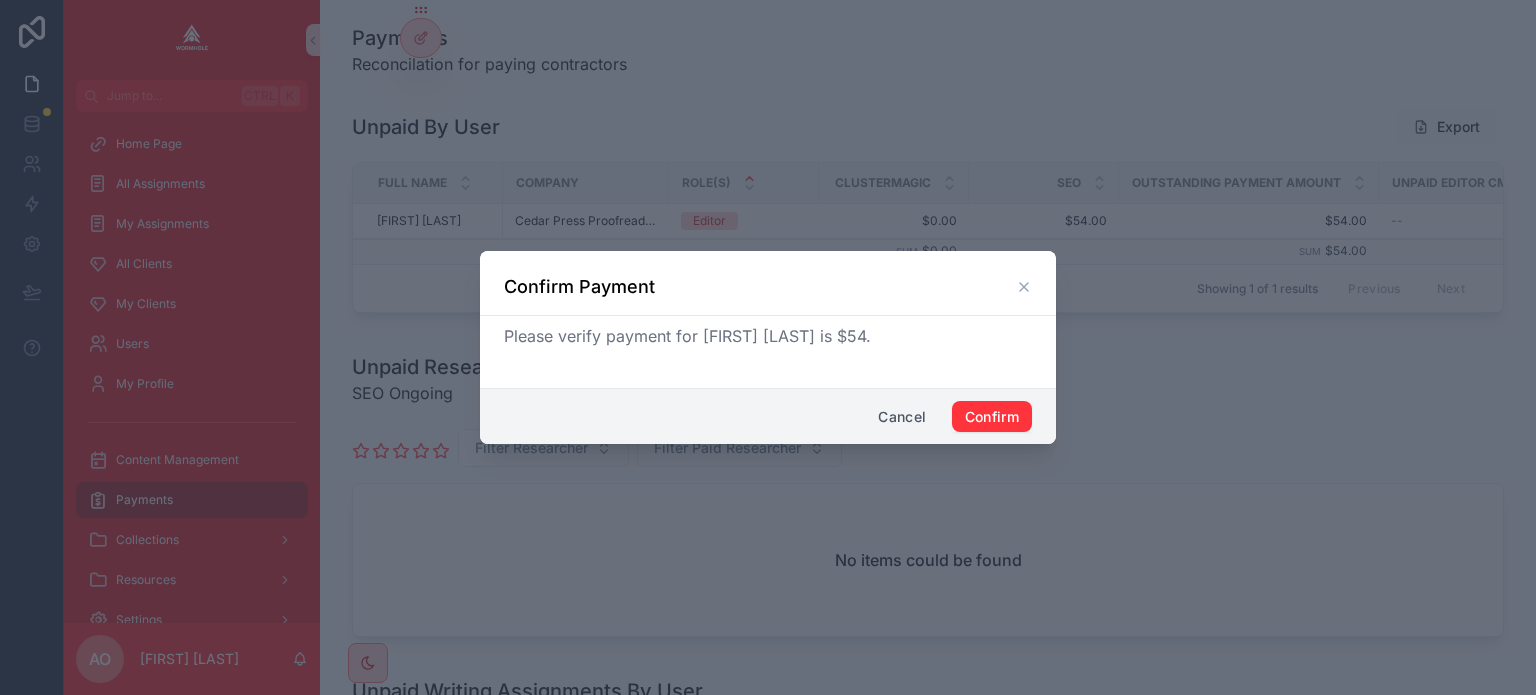 click on "Cancel" at bounding box center [902, 417] 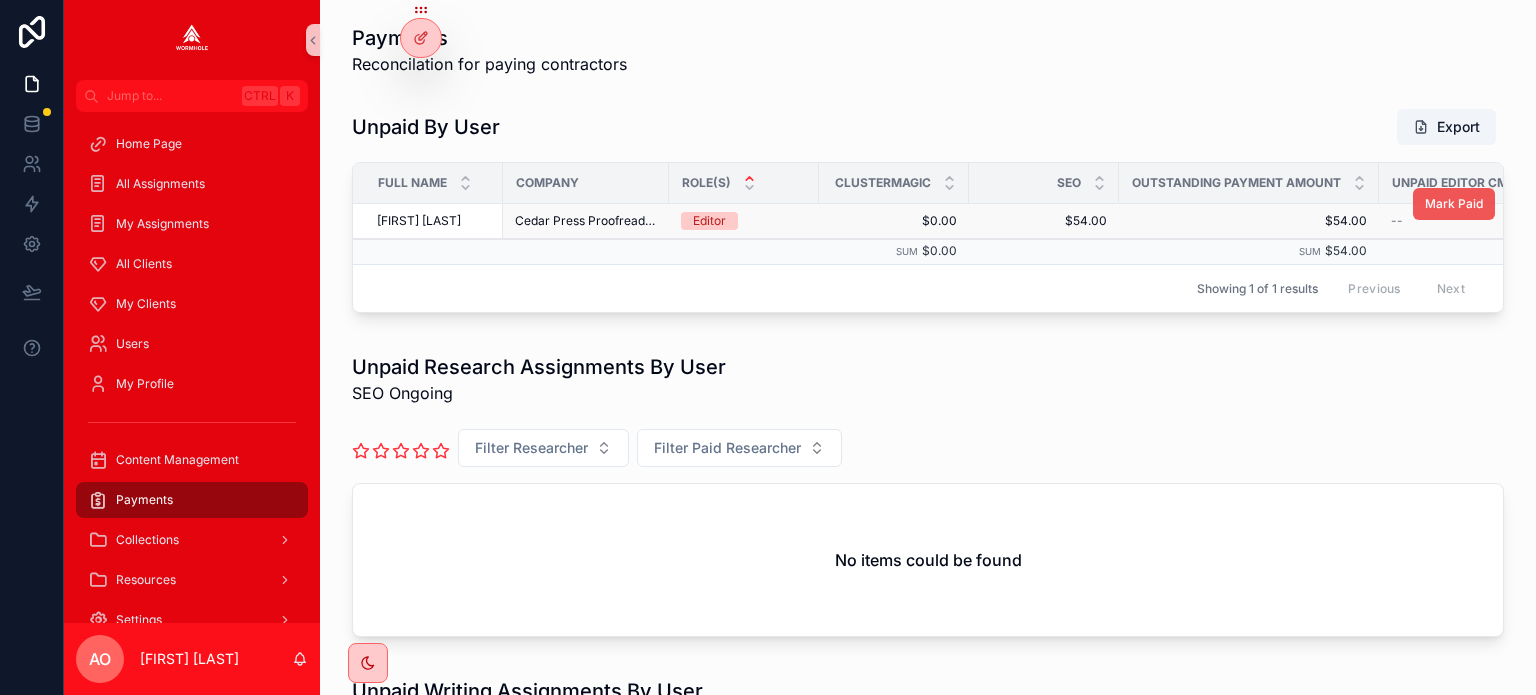 click on "Mark Paid" at bounding box center (1454, 204) 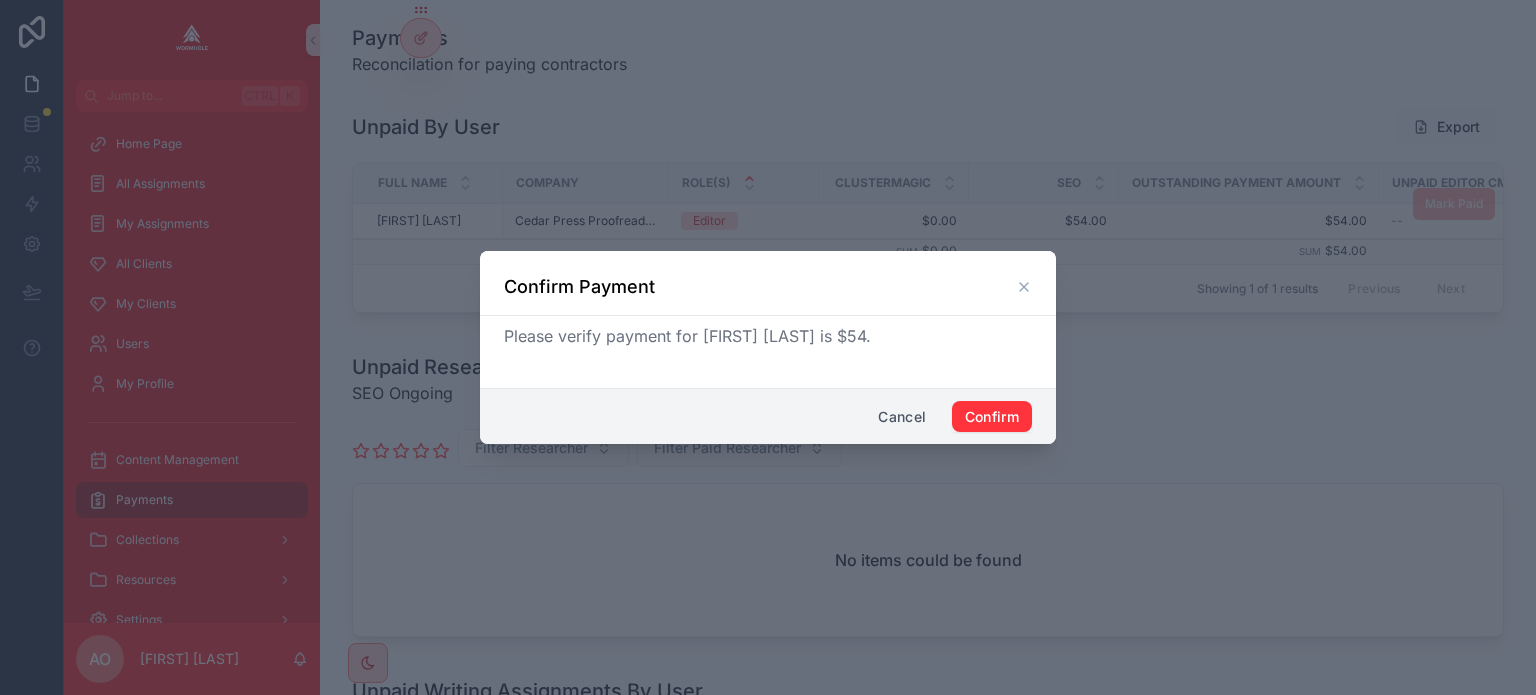 click on "Cancel" at bounding box center (902, 417) 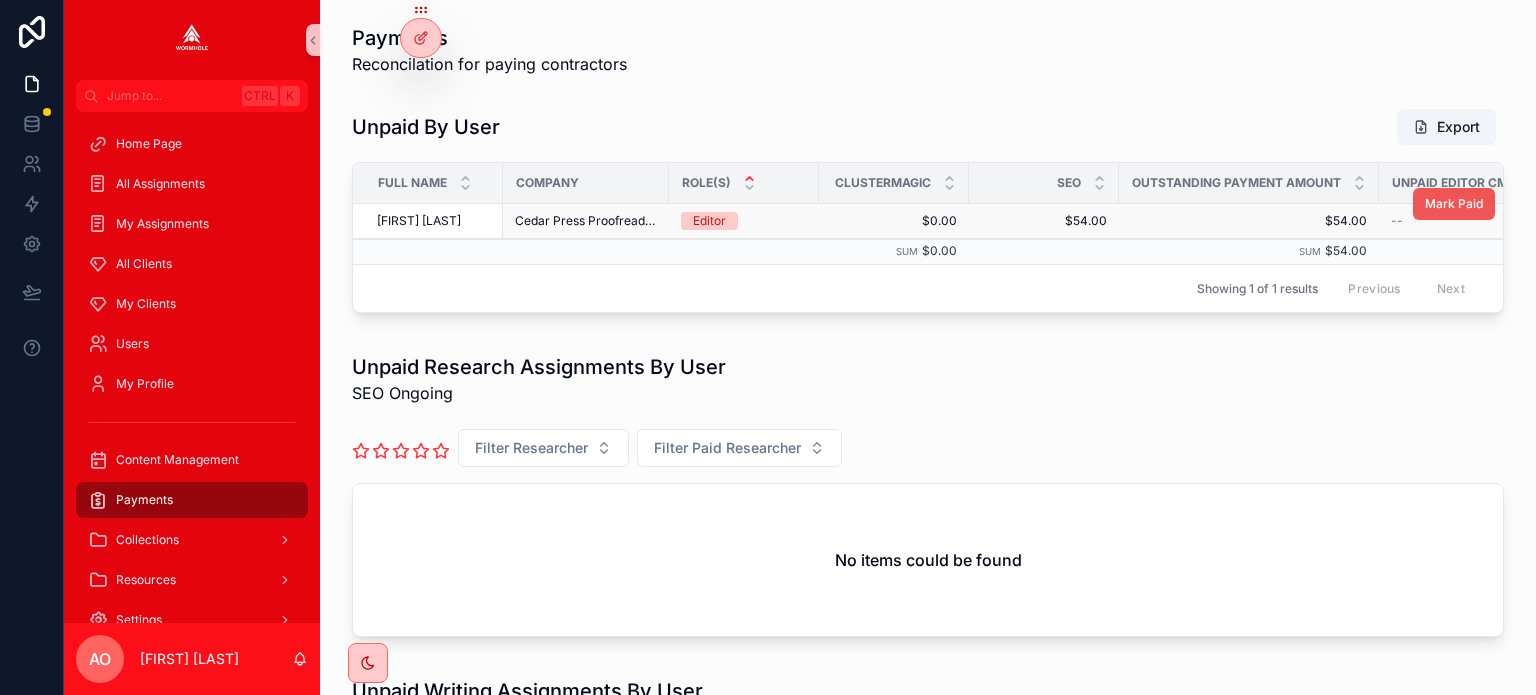 click on "Mark Paid" at bounding box center [1454, 204] 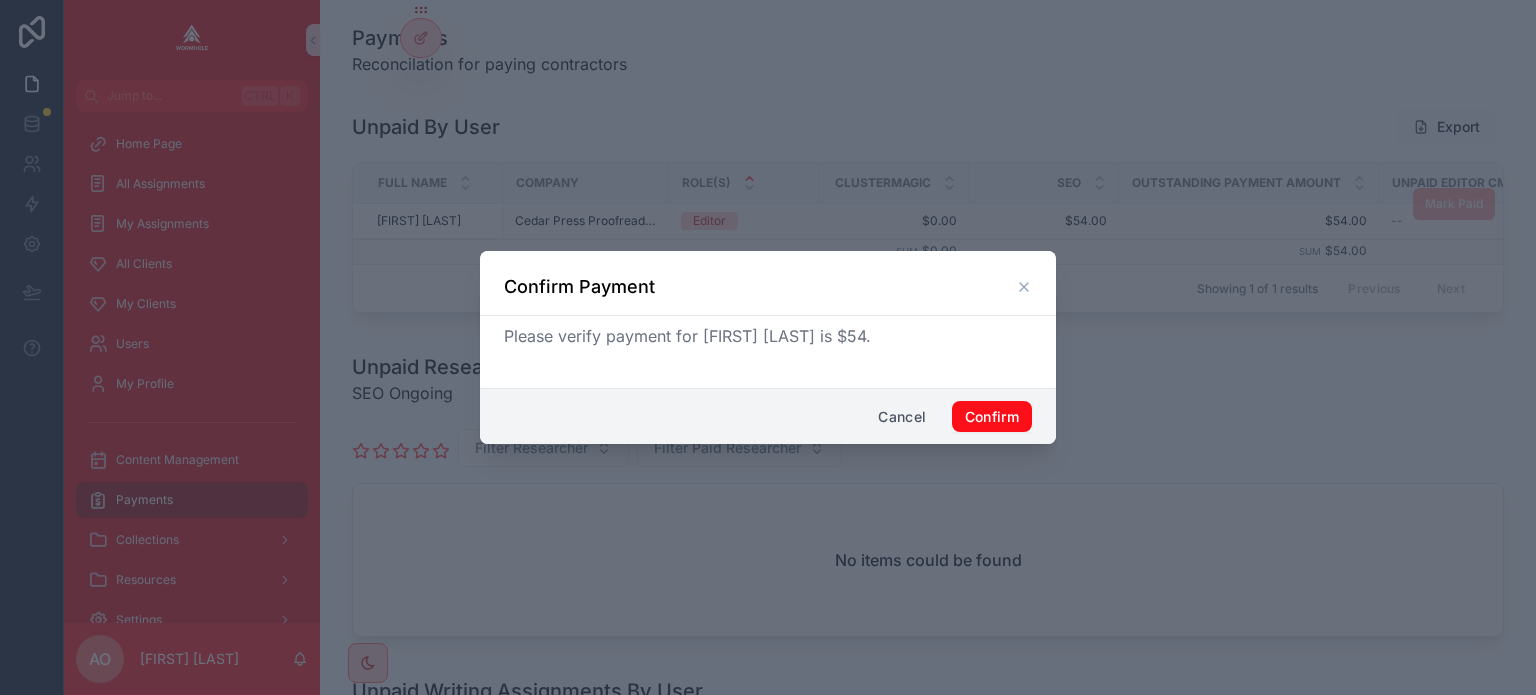 click on "Confirm" at bounding box center (992, 417) 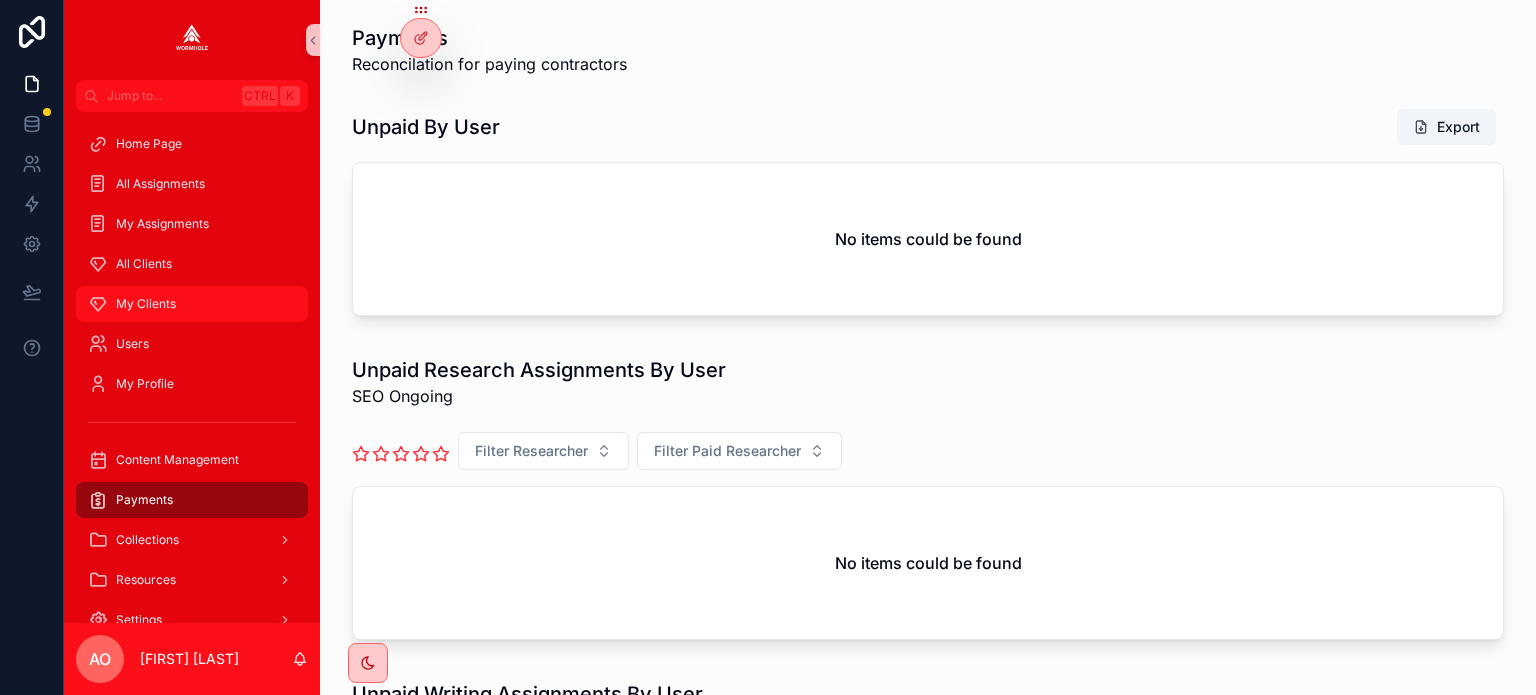 click on "My Clients" at bounding box center [146, 304] 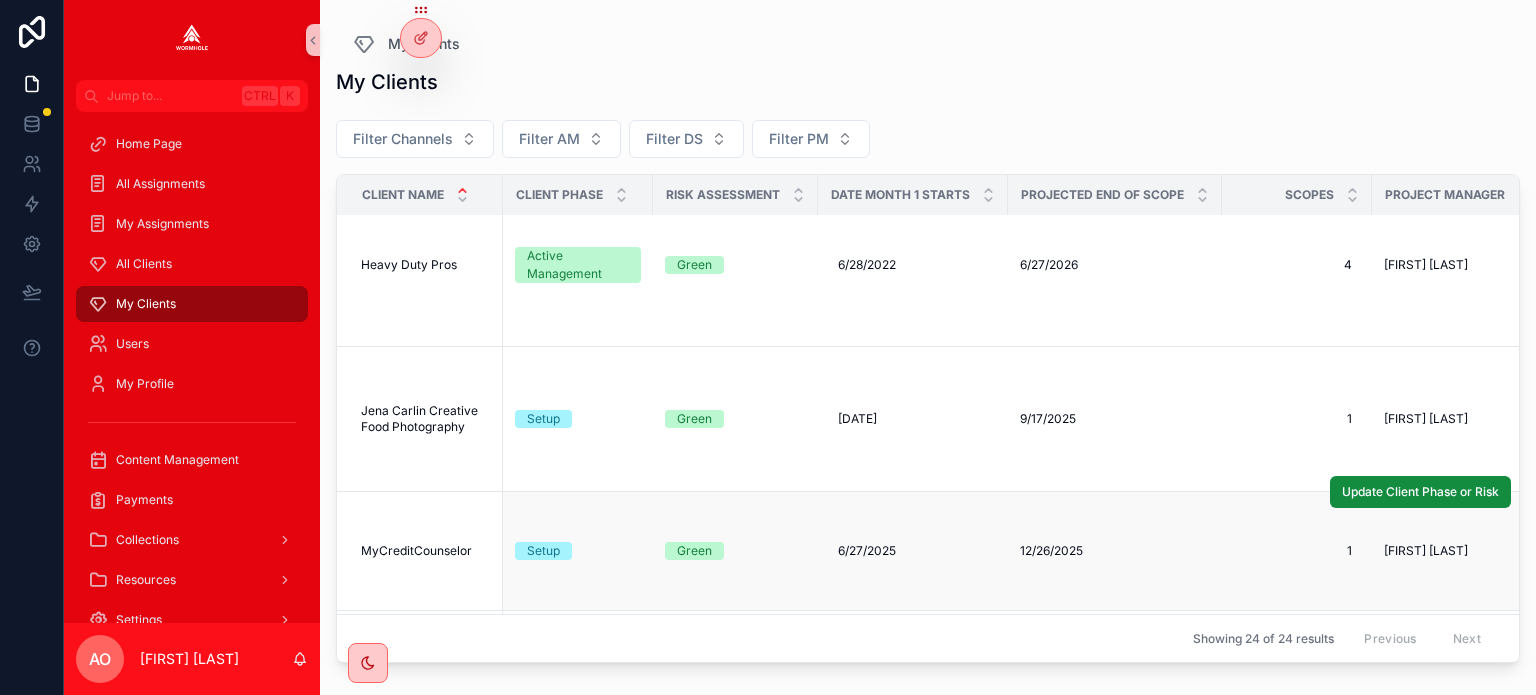 scroll, scrollTop: 1400, scrollLeft: 0, axis: vertical 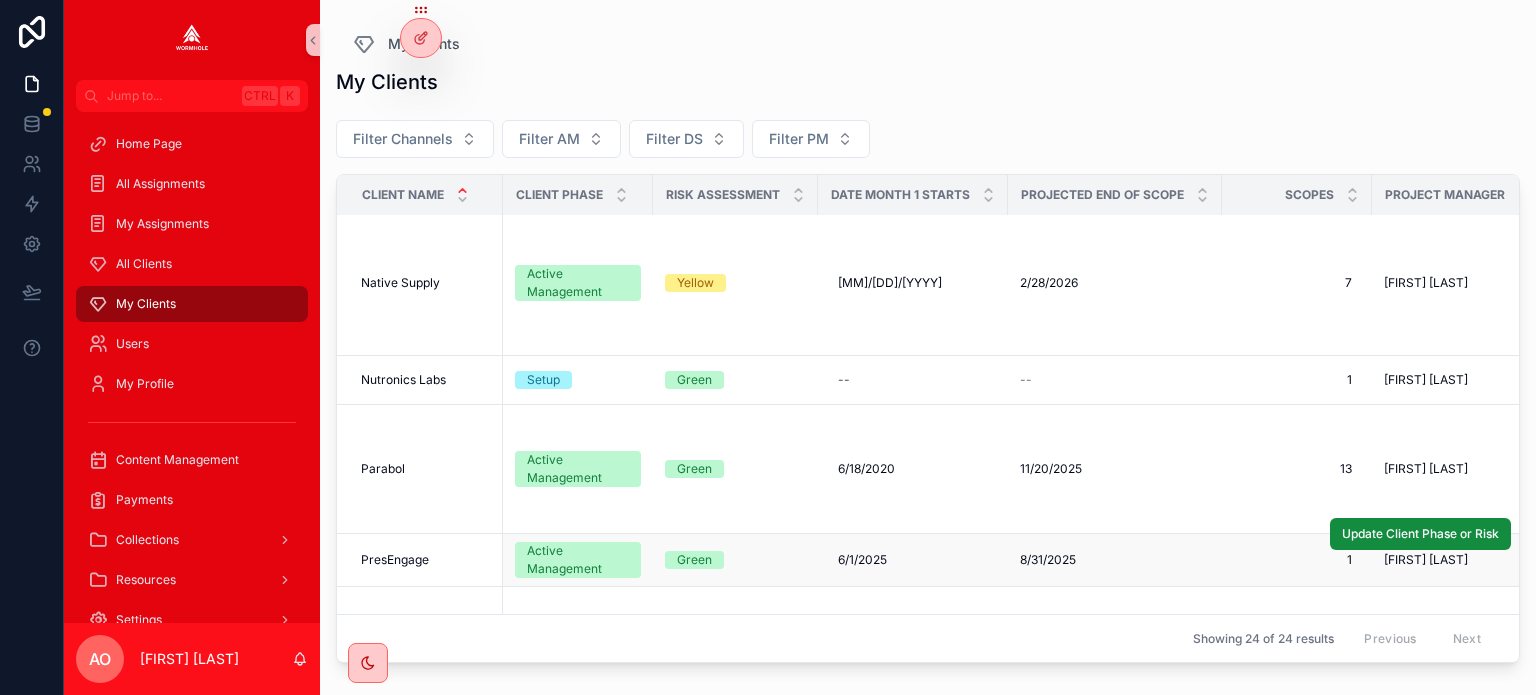 click on "PresEngage" at bounding box center [395, 560] 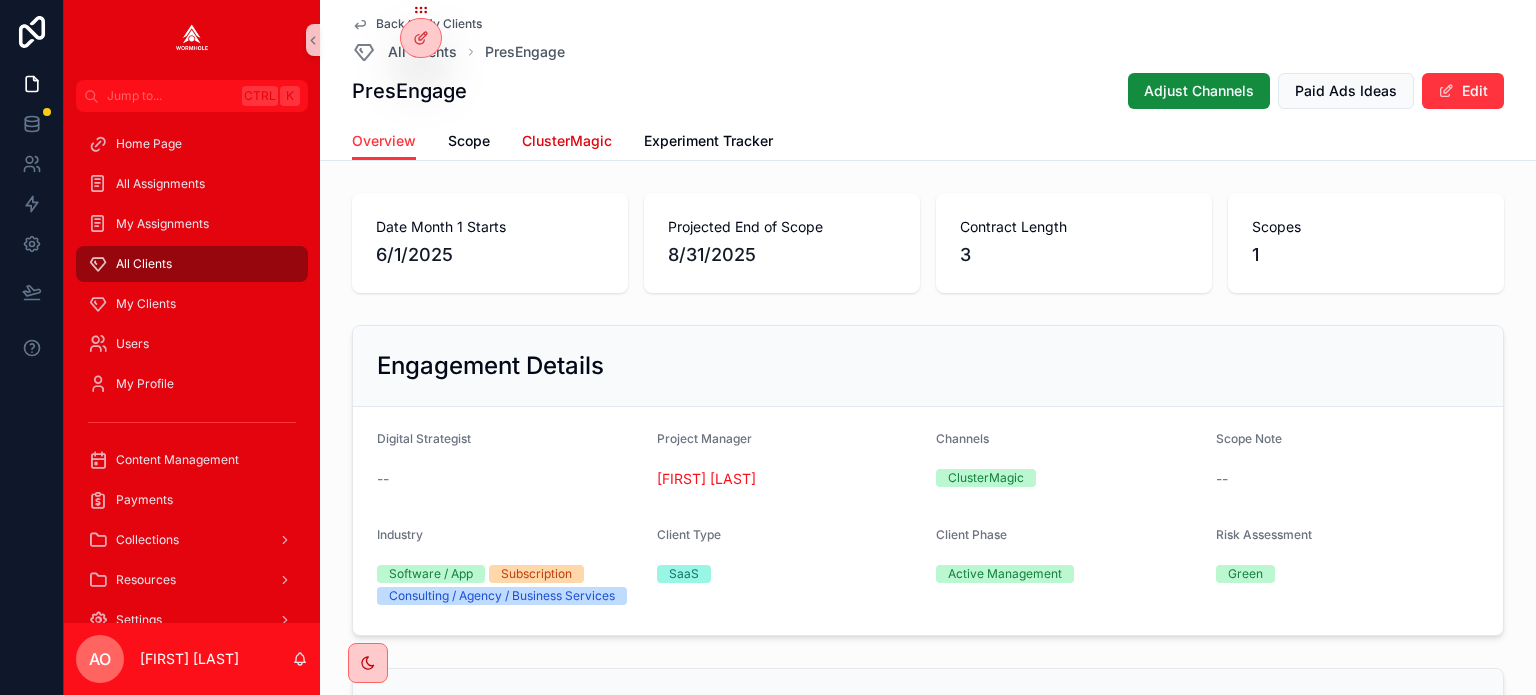 click on "ClusterMagic" at bounding box center [567, 141] 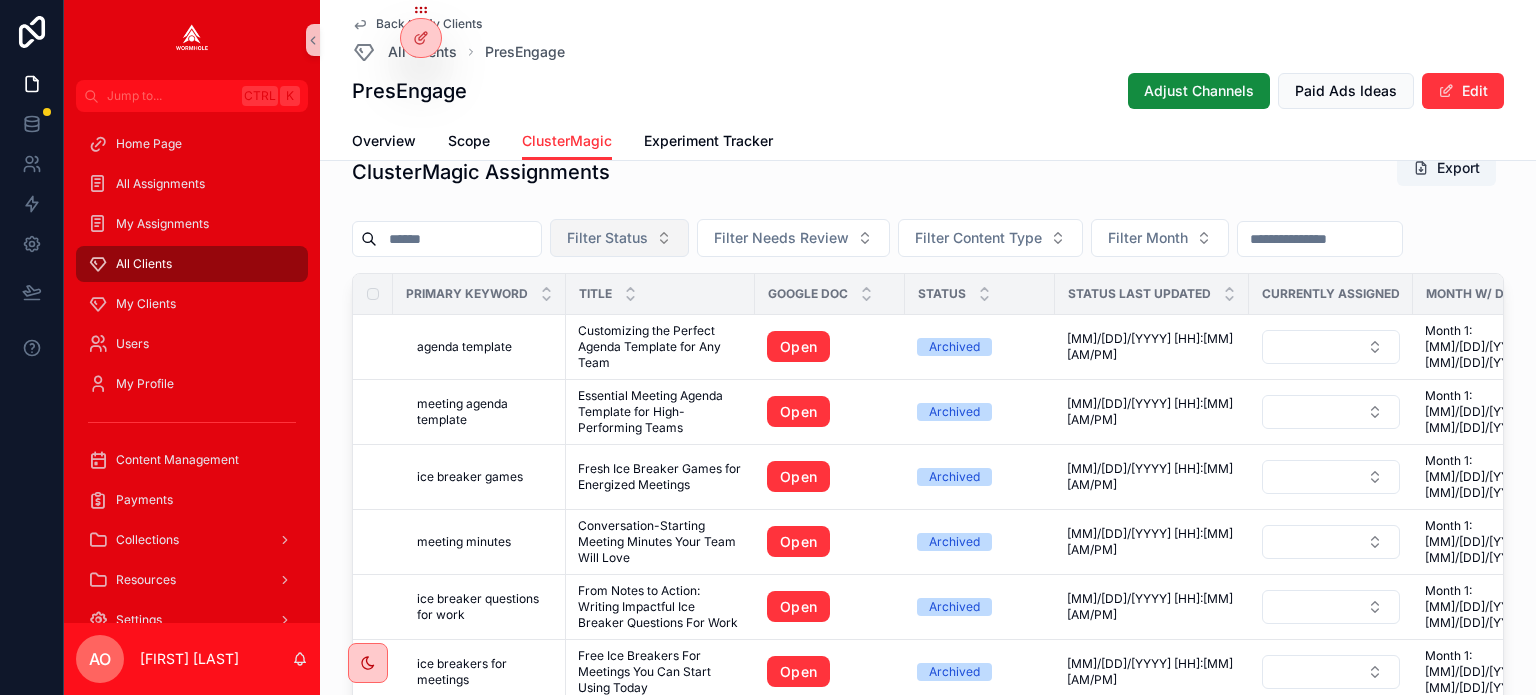 scroll, scrollTop: 1800, scrollLeft: 0, axis: vertical 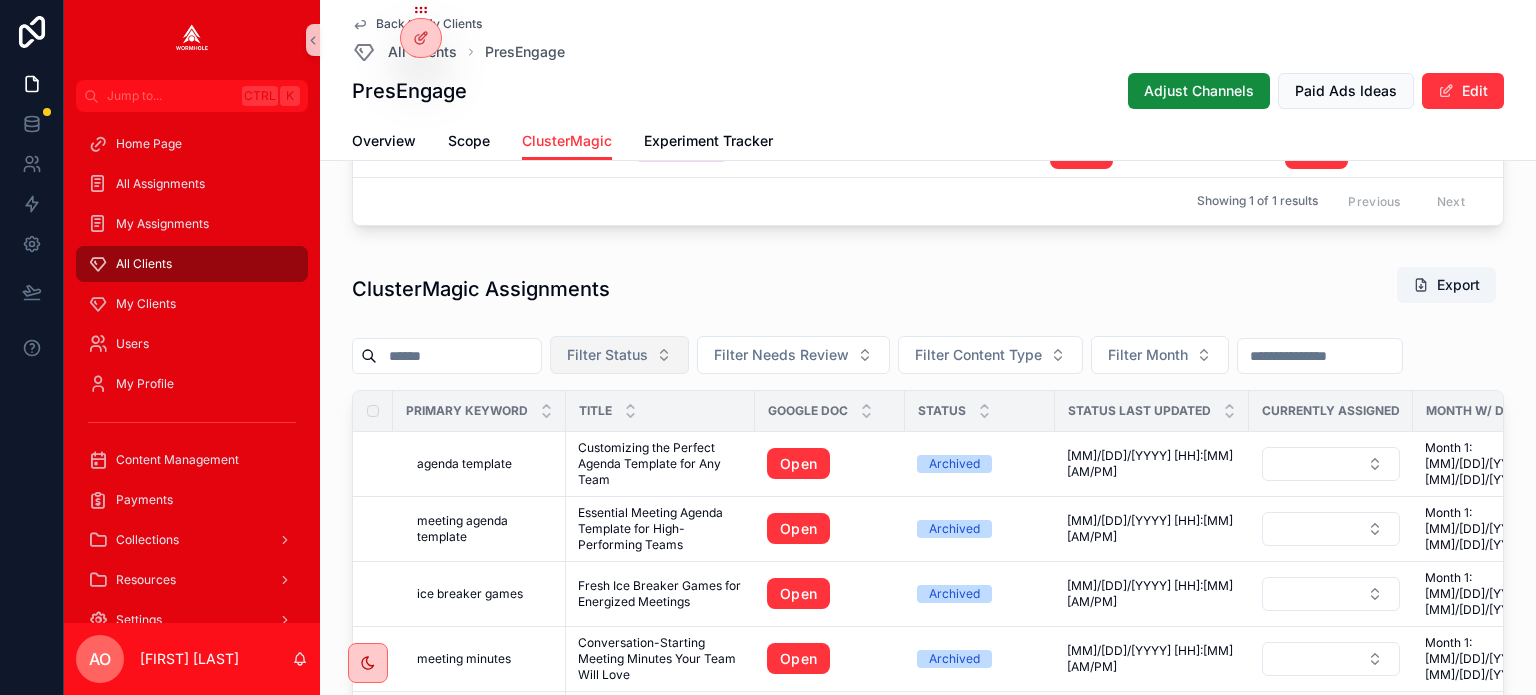 click on "Filter Status" at bounding box center [619, 355] 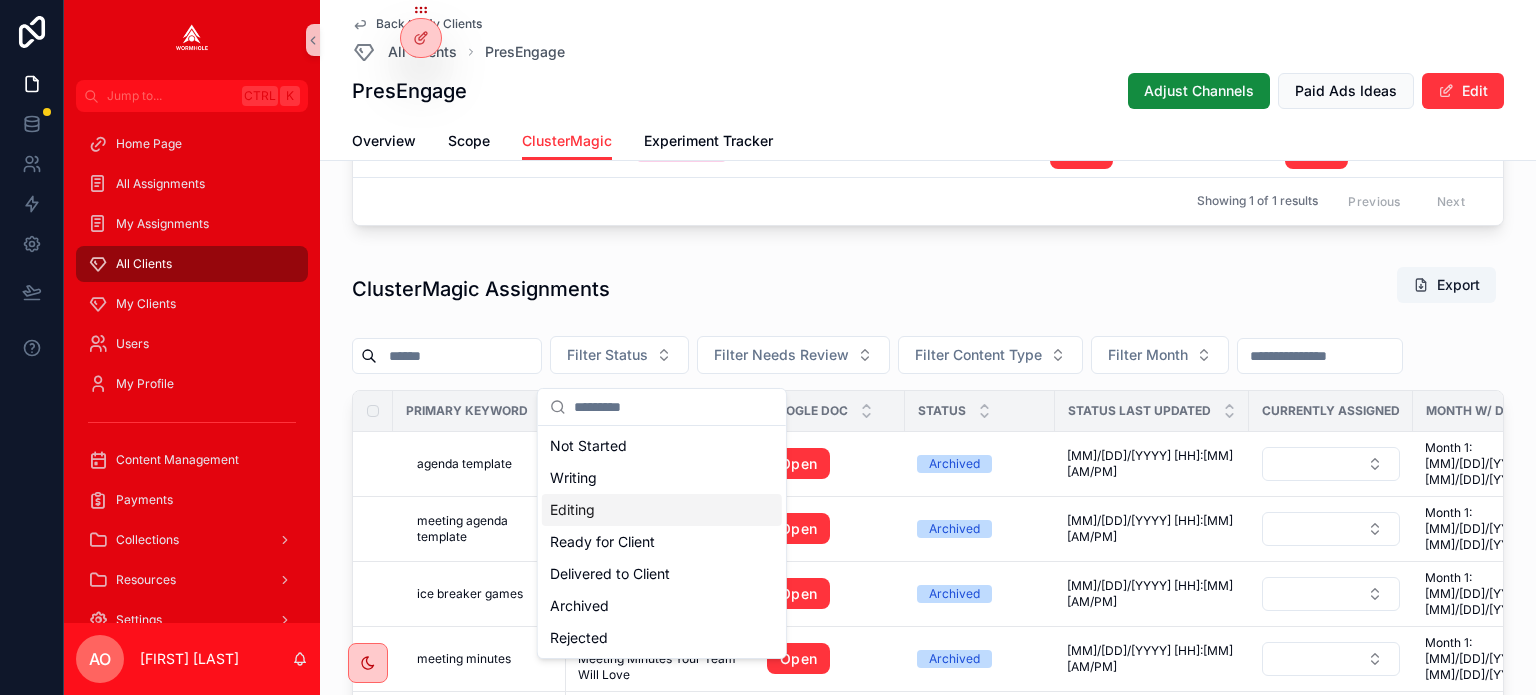 click on "Editing" at bounding box center (662, 510) 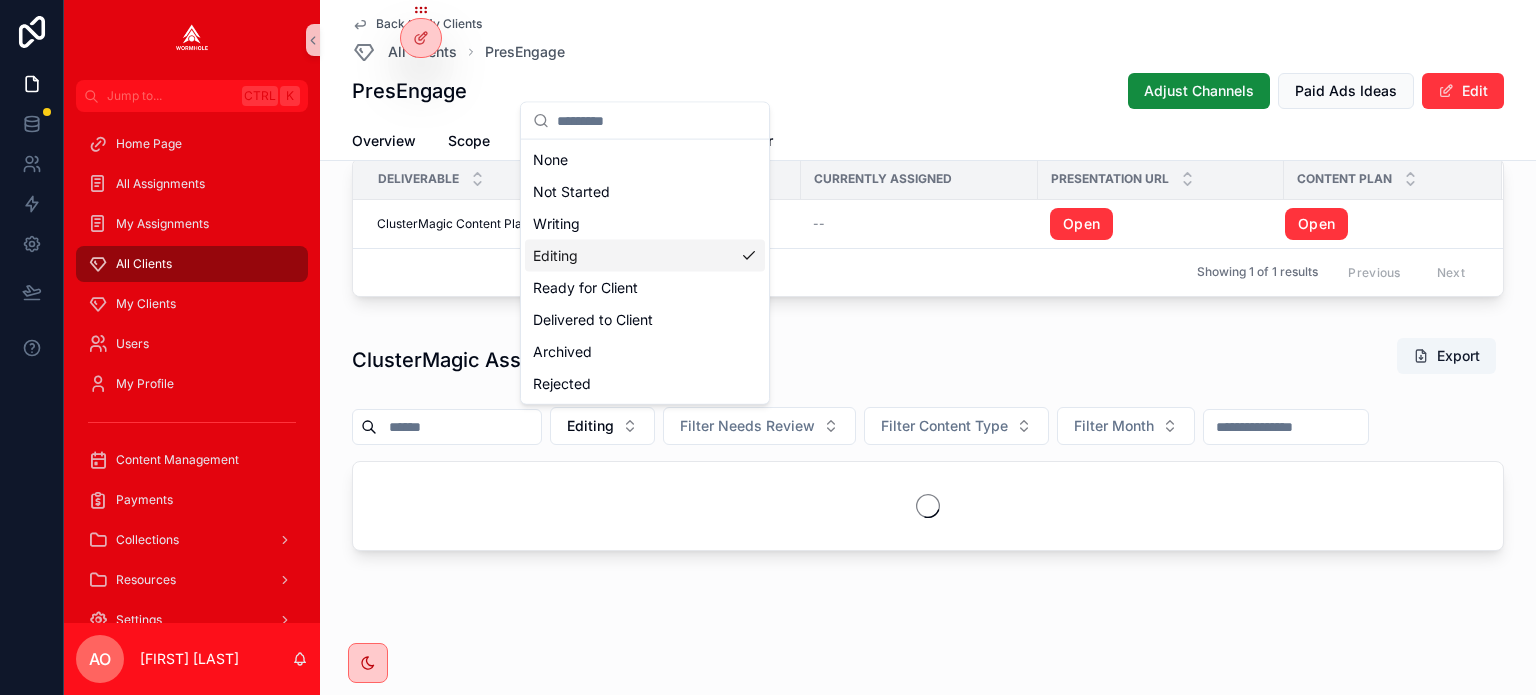 scroll, scrollTop: 1738, scrollLeft: 0, axis: vertical 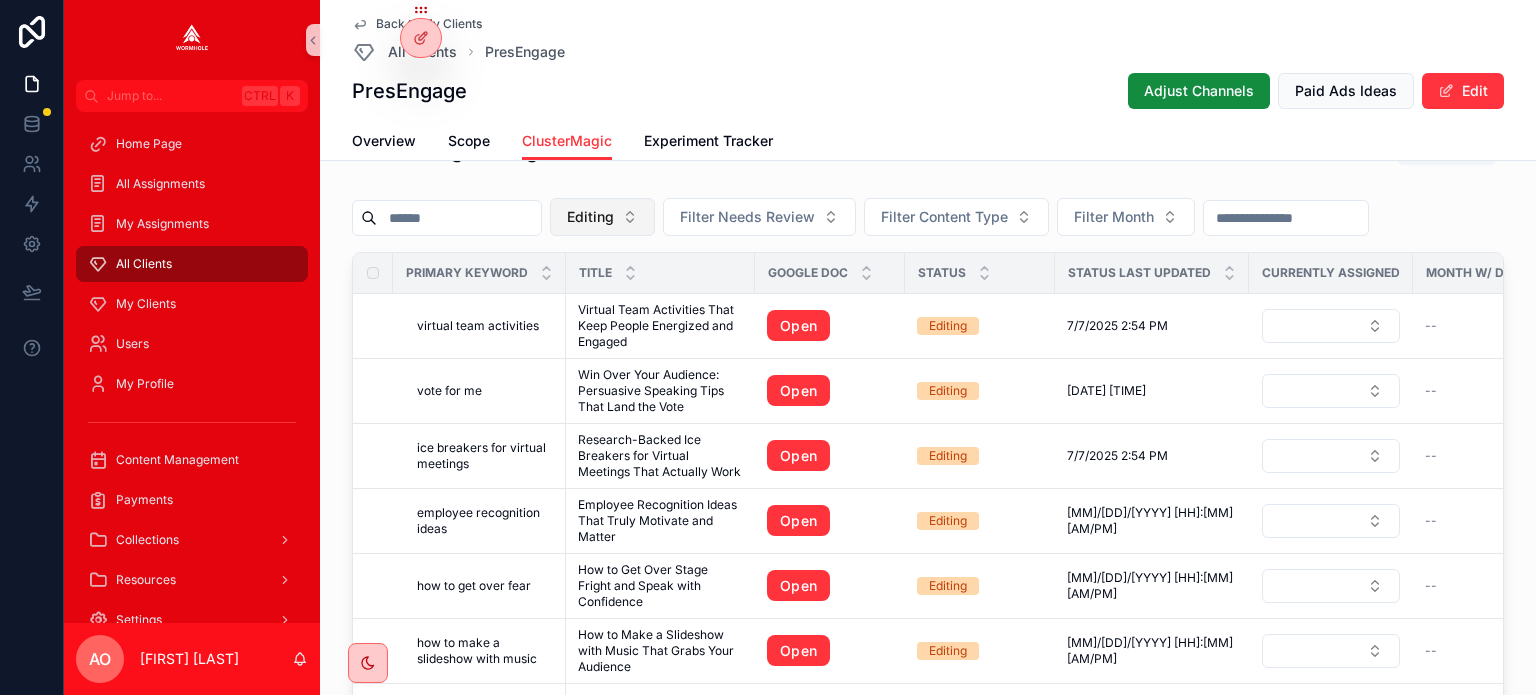 click on "Editing" at bounding box center (590, 217) 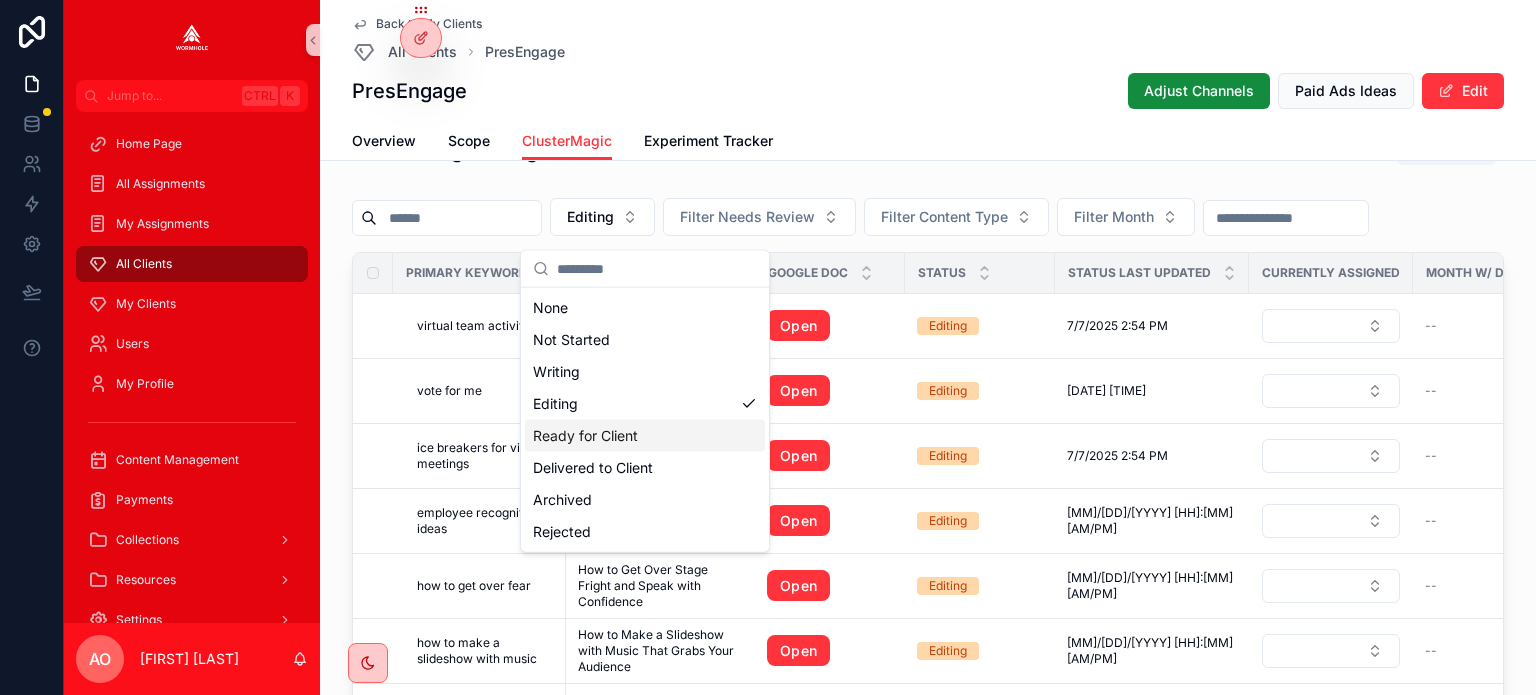 click on "Ready for Client" at bounding box center (645, 436) 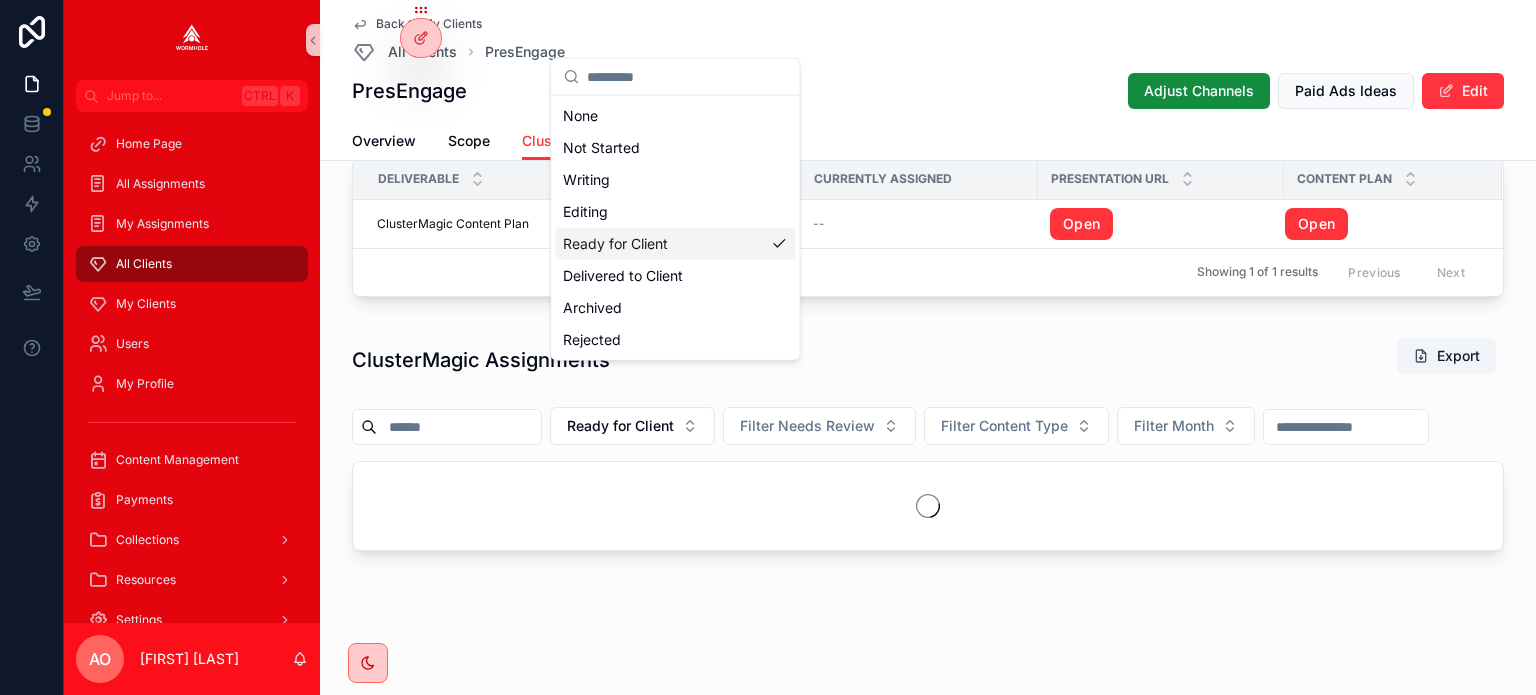 scroll, scrollTop: 1782, scrollLeft: 0, axis: vertical 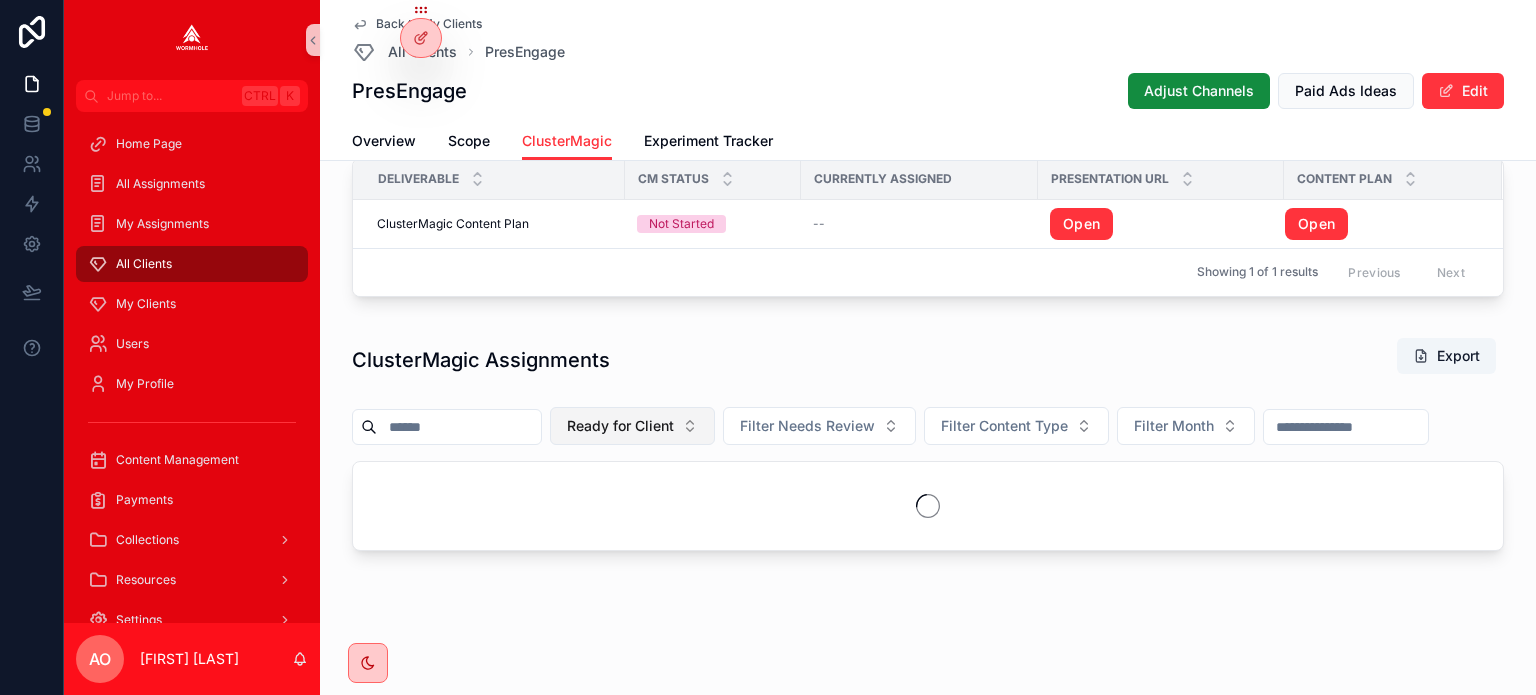 click on "Ready for Client" at bounding box center (620, 426) 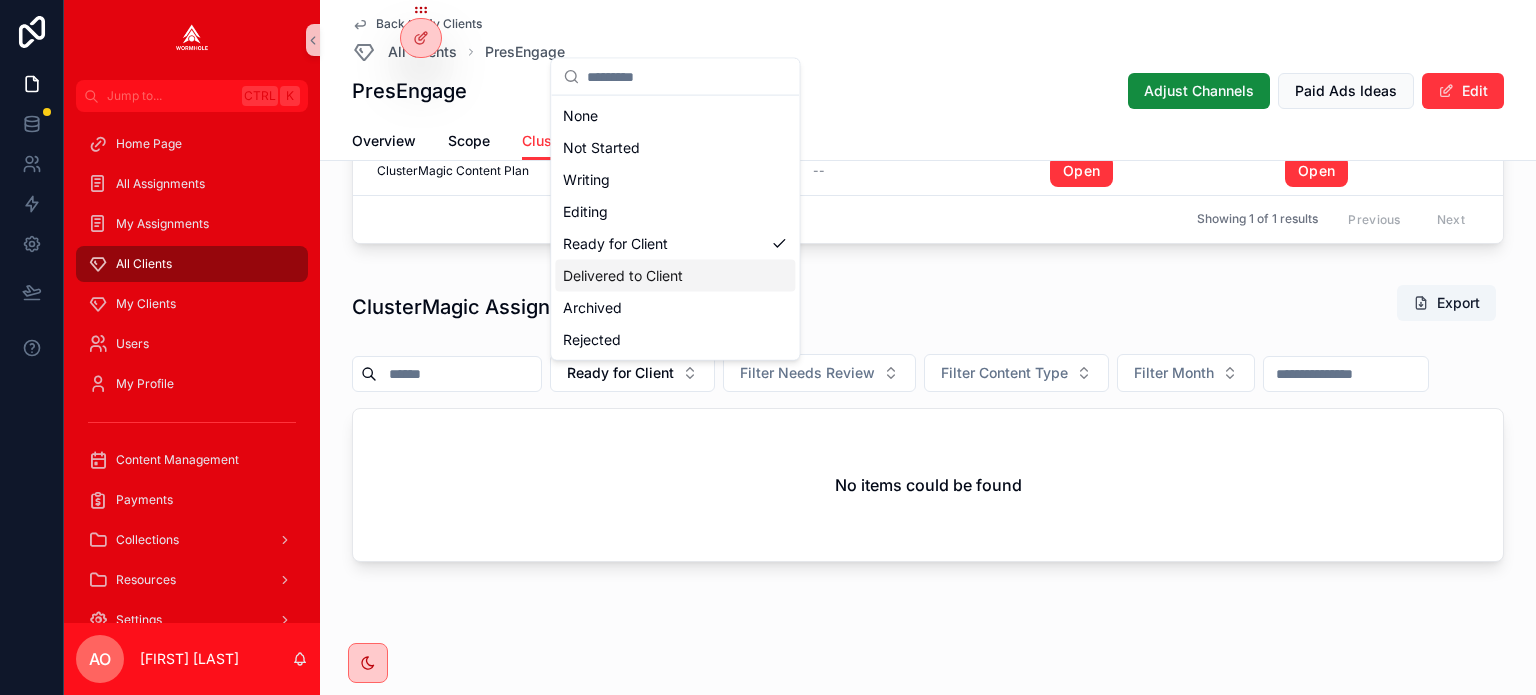click on "Delivered to Client" at bounding box center (675, 276) 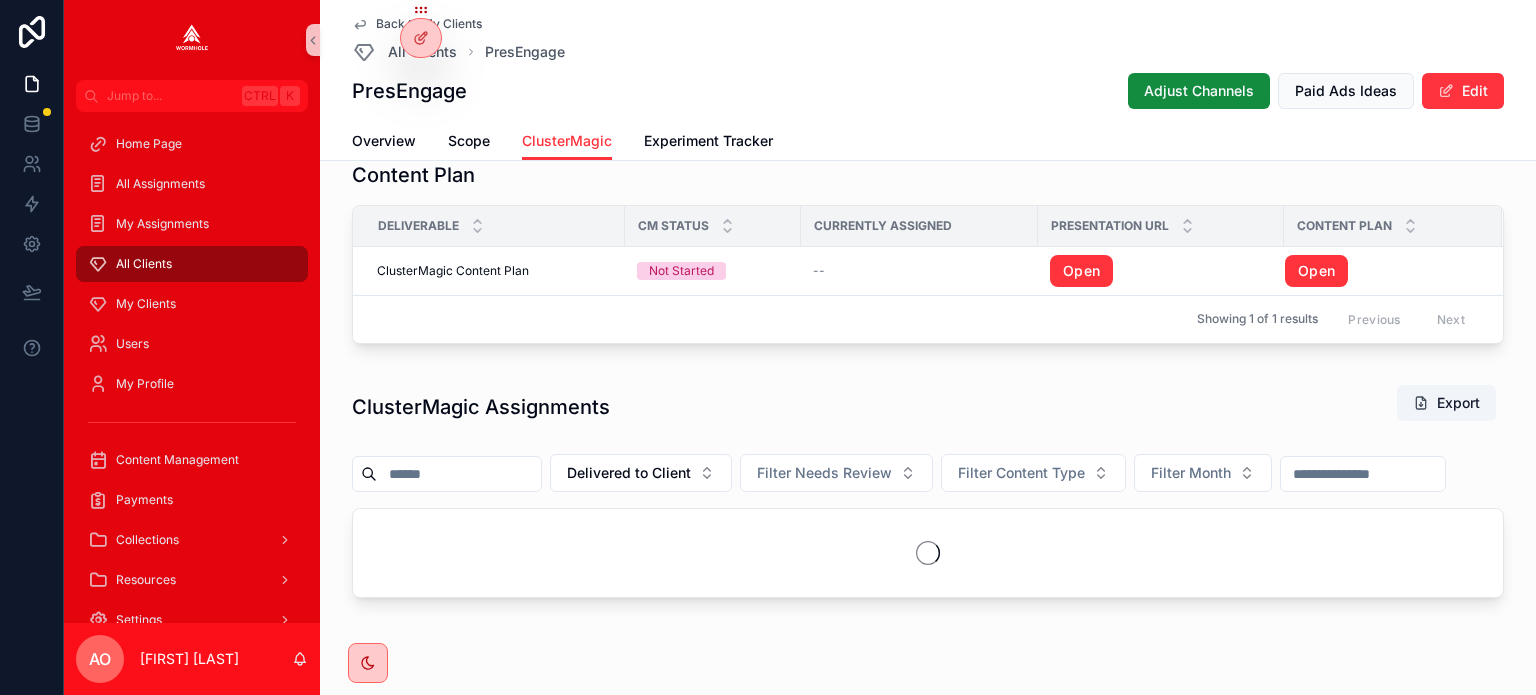scroll, scrollTop: 1782, scrollLeft: 0, axis: vertical 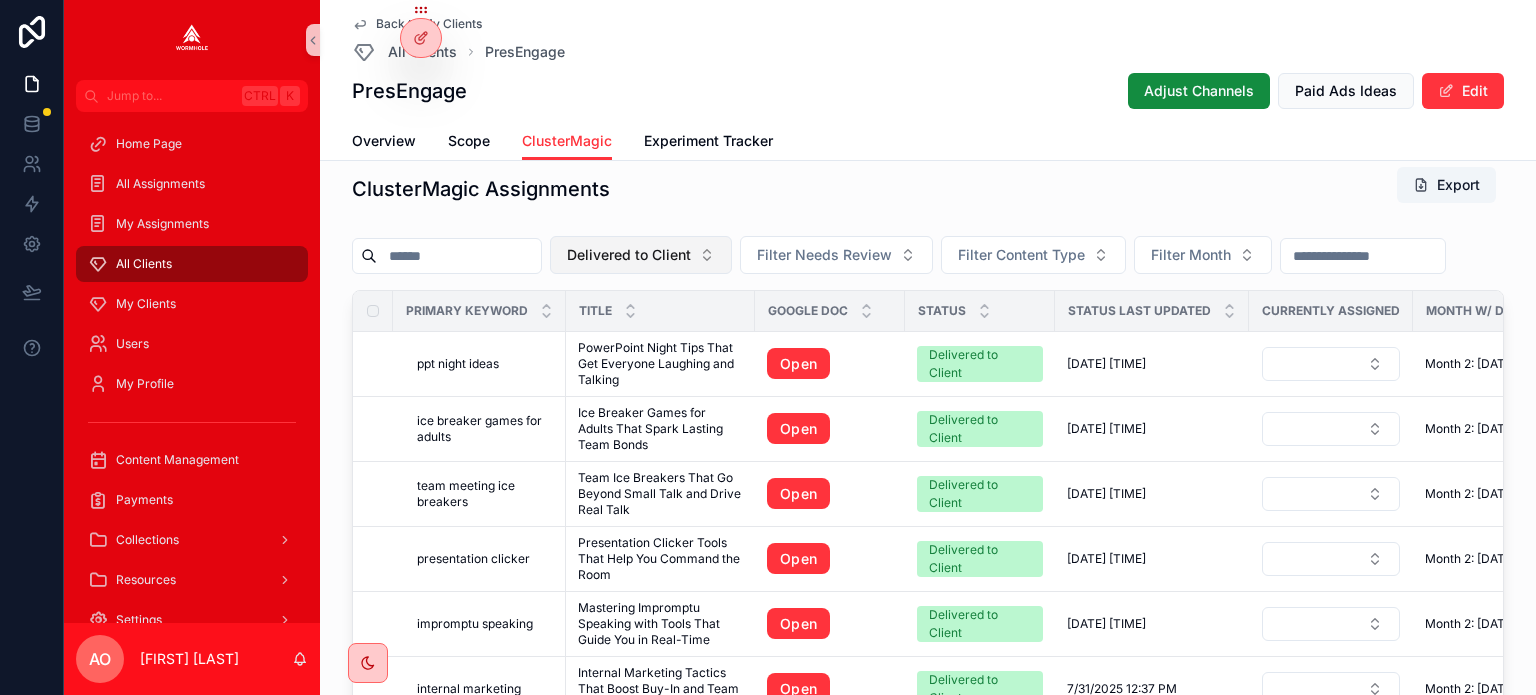 click on "Delivered to Client" at bounding box center [629, 255] 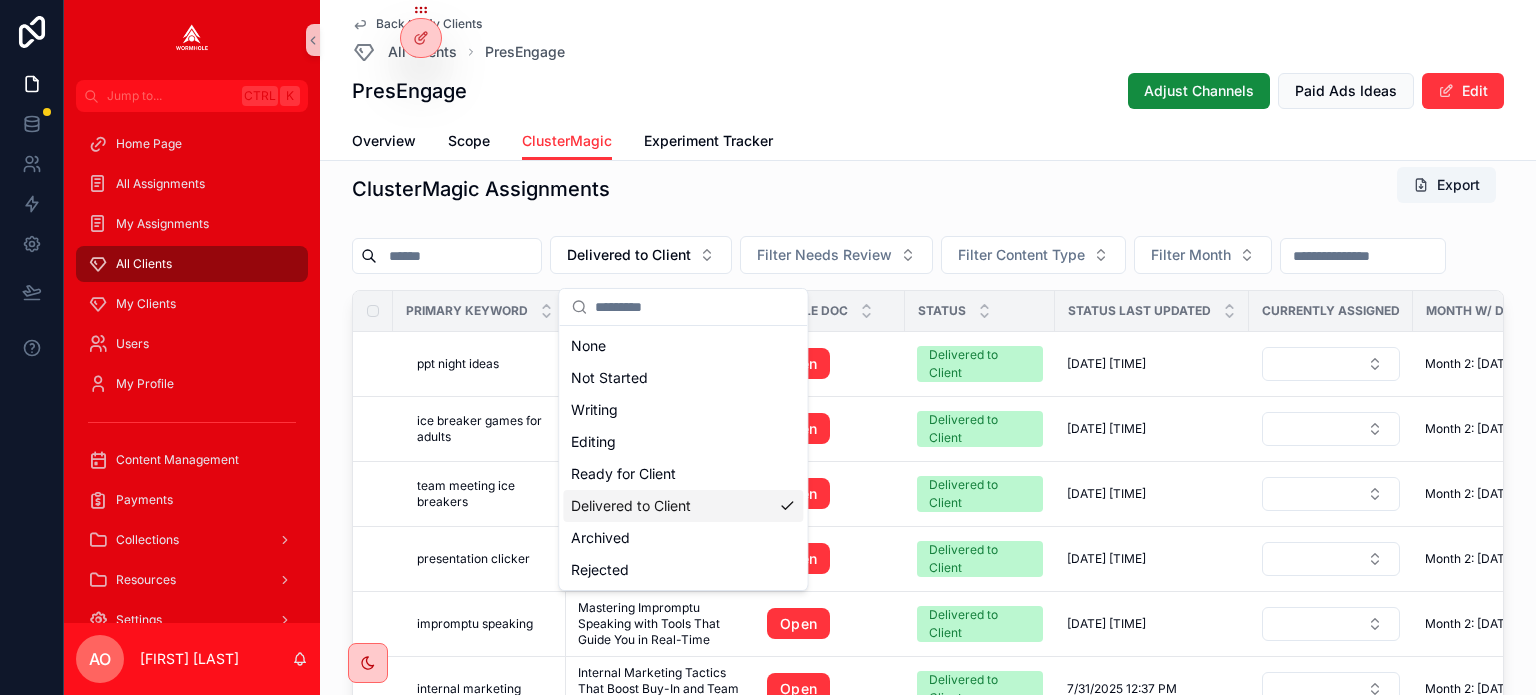 click on "Delivered to Client" at bounding box center [683, 506] 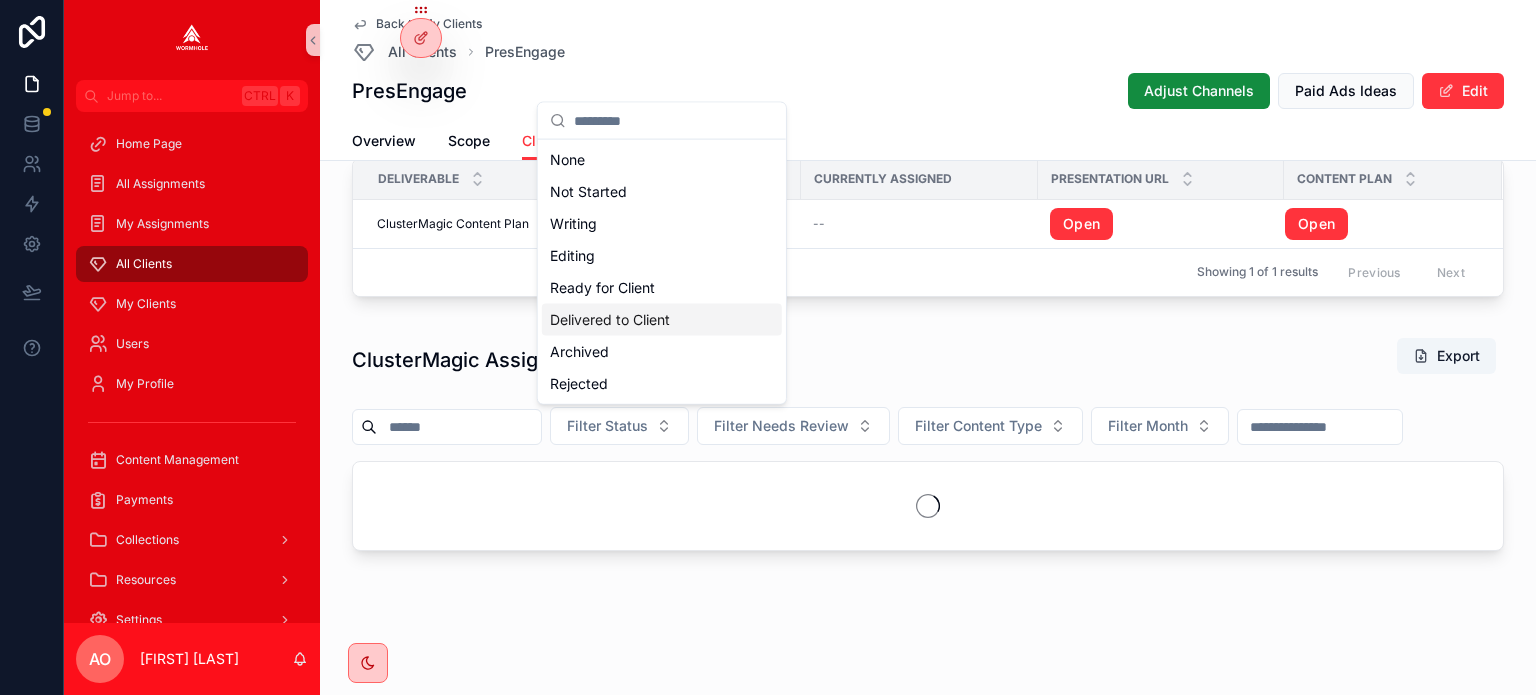 scroll, scrollTop: 1738, scrollLeft: 0, axis: vertical 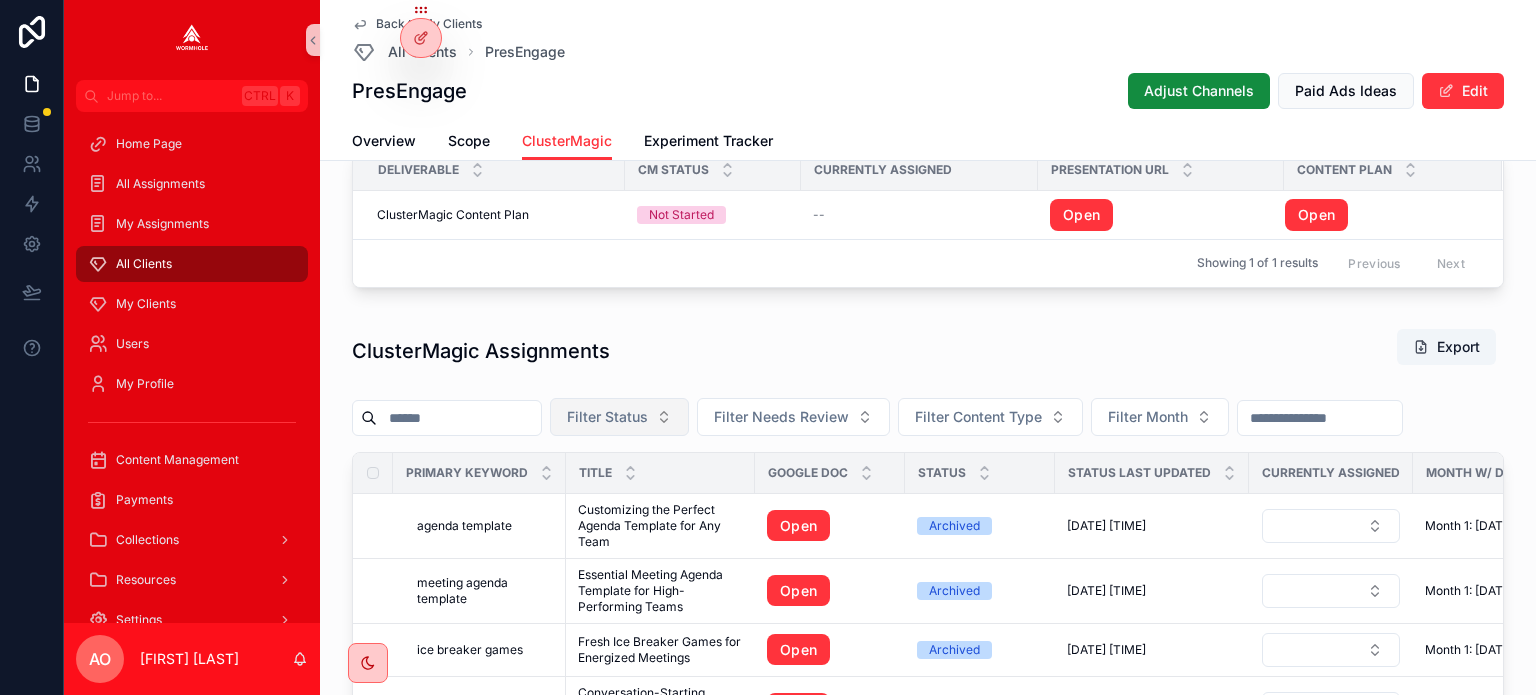 click on "Filter Status" at bounding box center (607, 417) 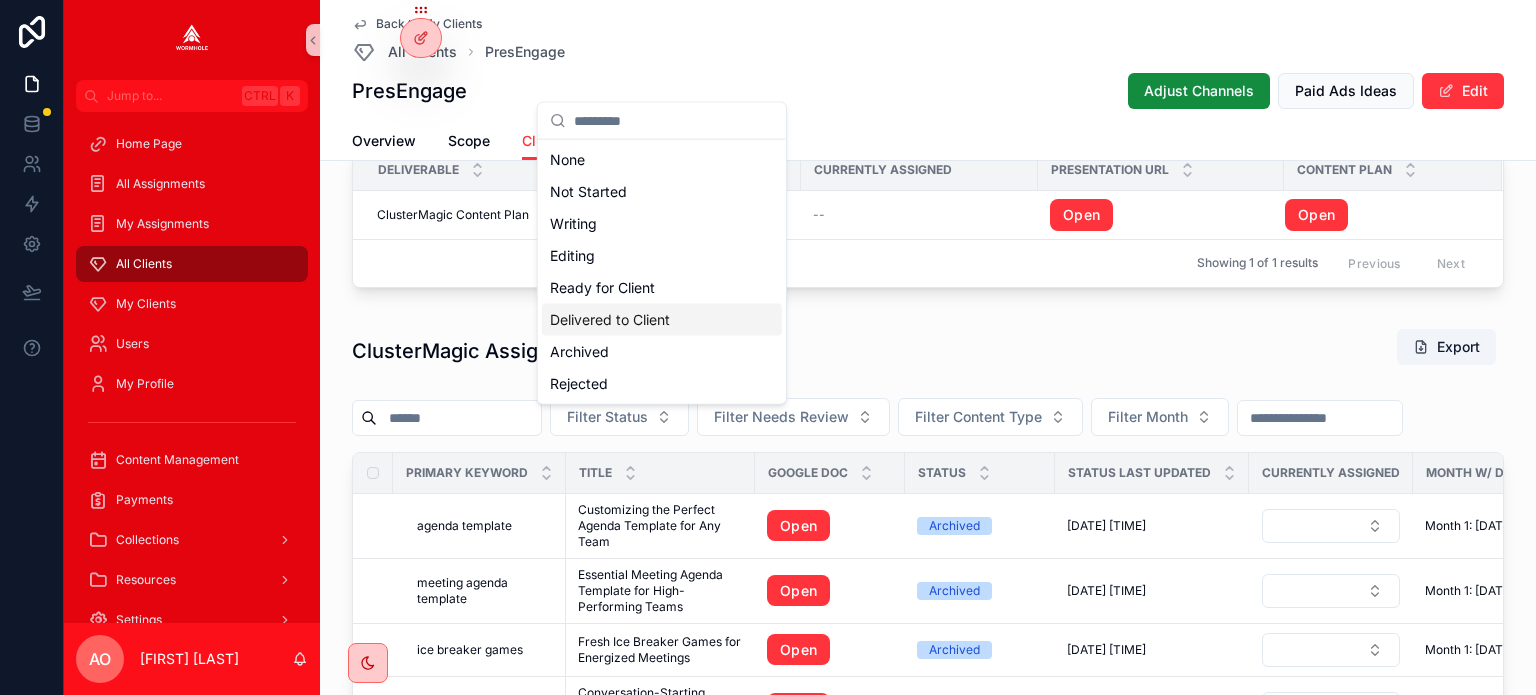 click on "Delivered to Client" at bounding box center (662, 320) 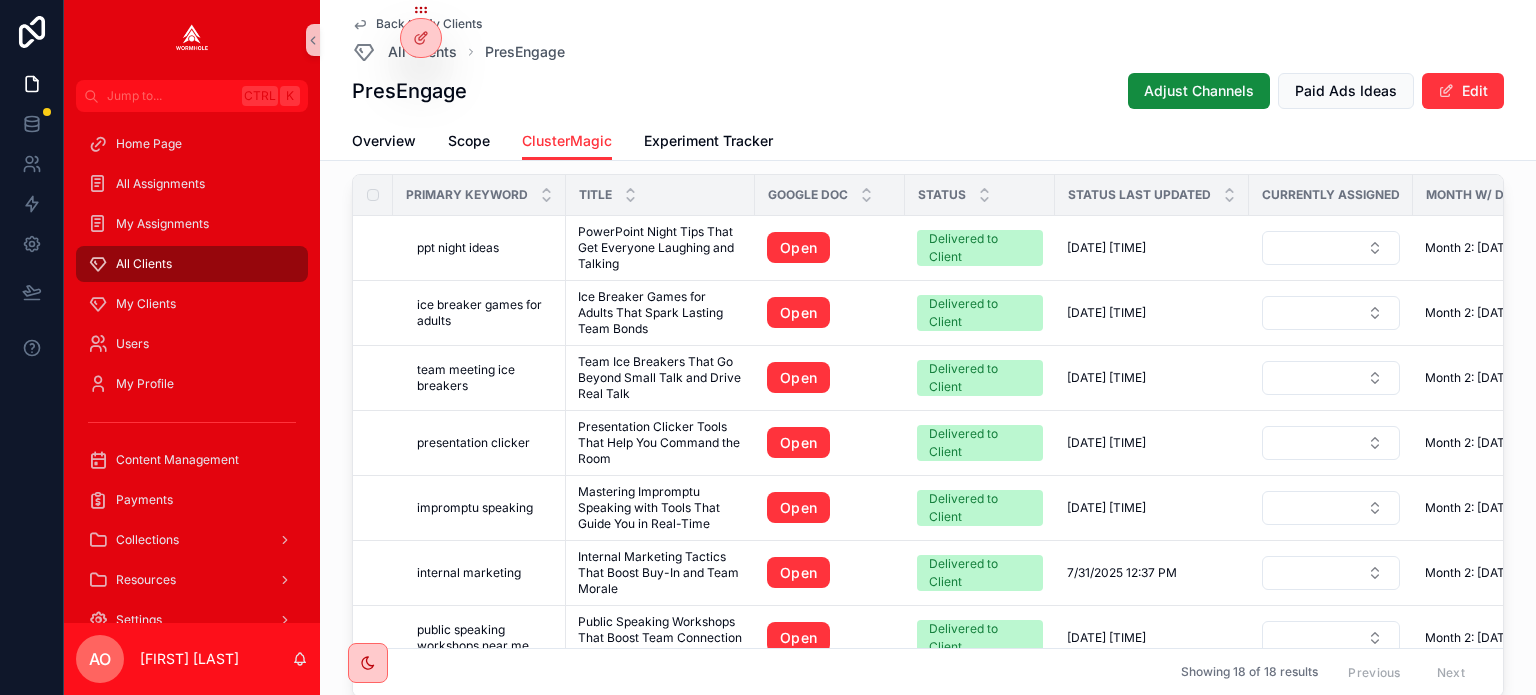 scroll, scrollTop: 1916, scrollLeft: 0, axis: vertical 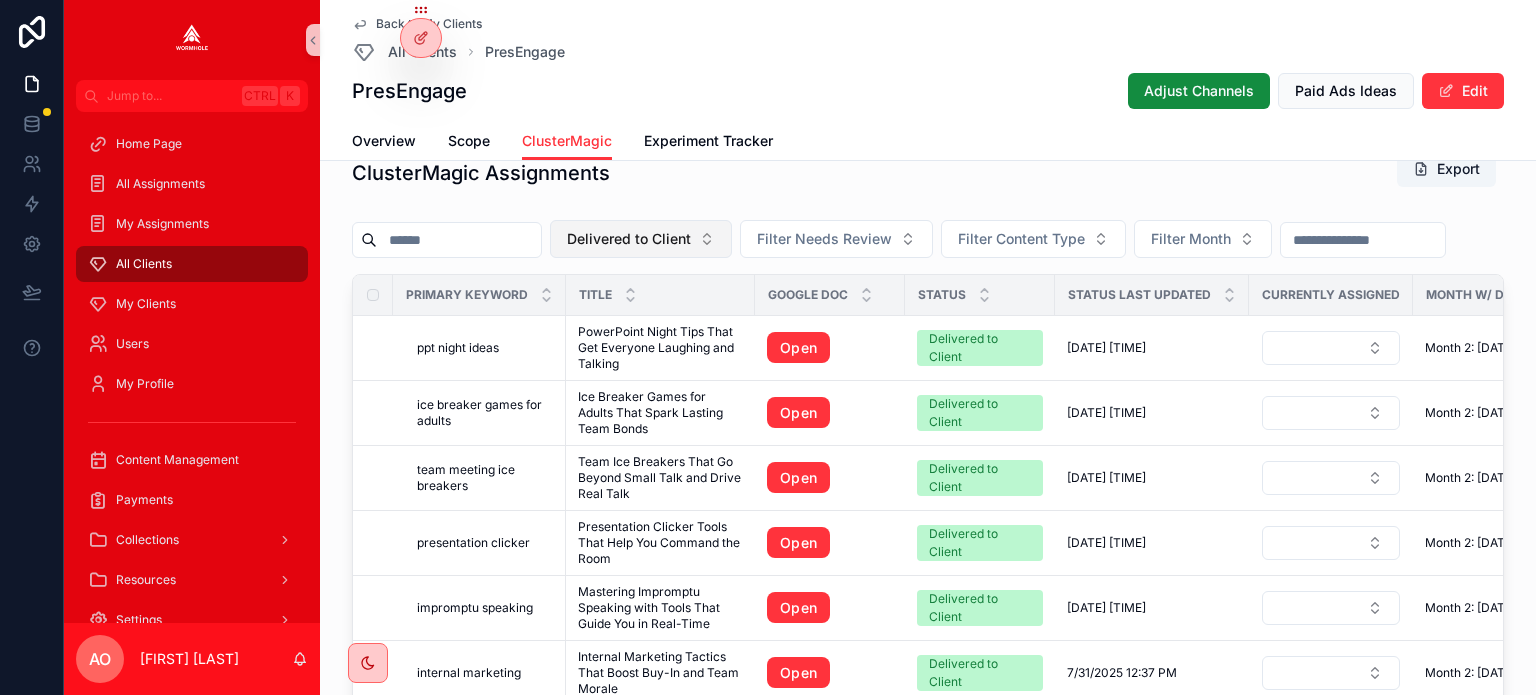 click on "Delivered to Client" at bounding box center (629, 239) 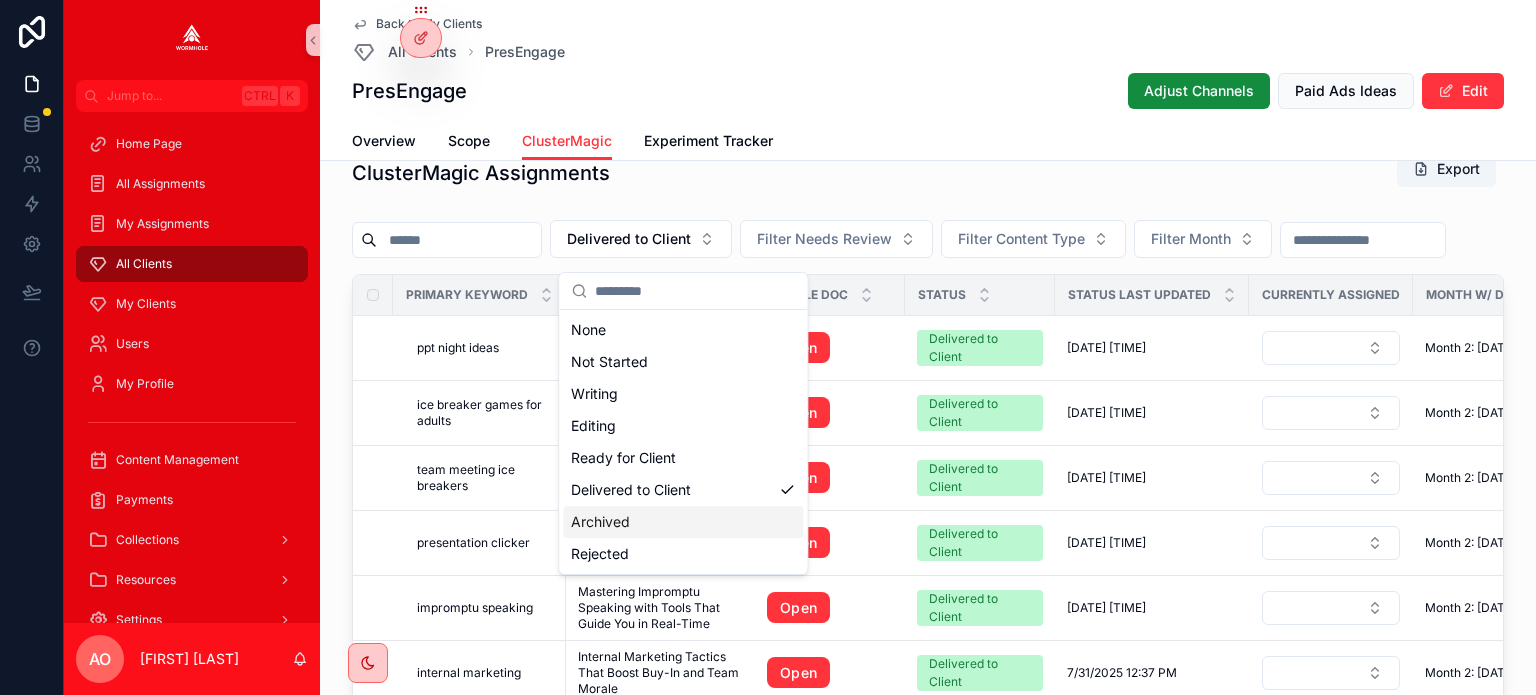 click on "Archived" at bounding box center (683, 522) 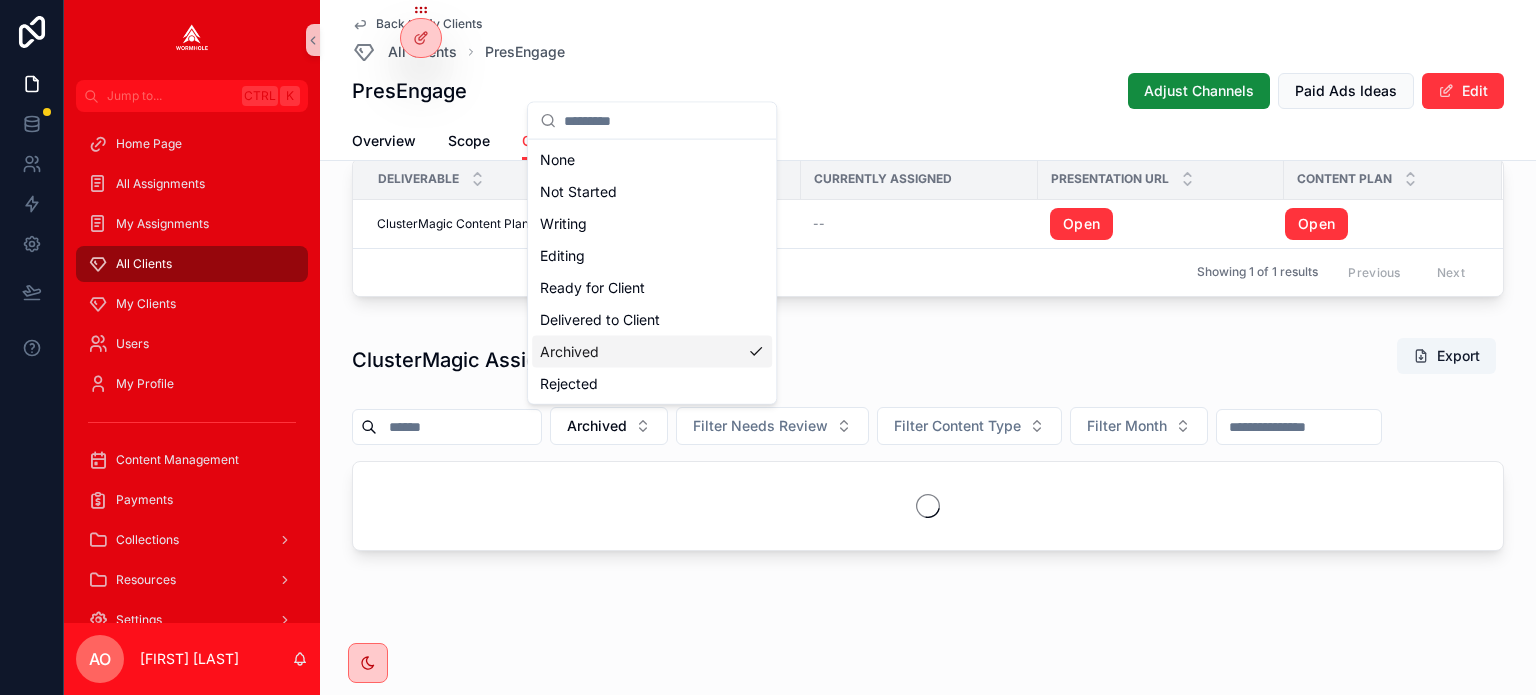scroll, scrollTop: 1738, scrollLeft: 0, axis: vertical 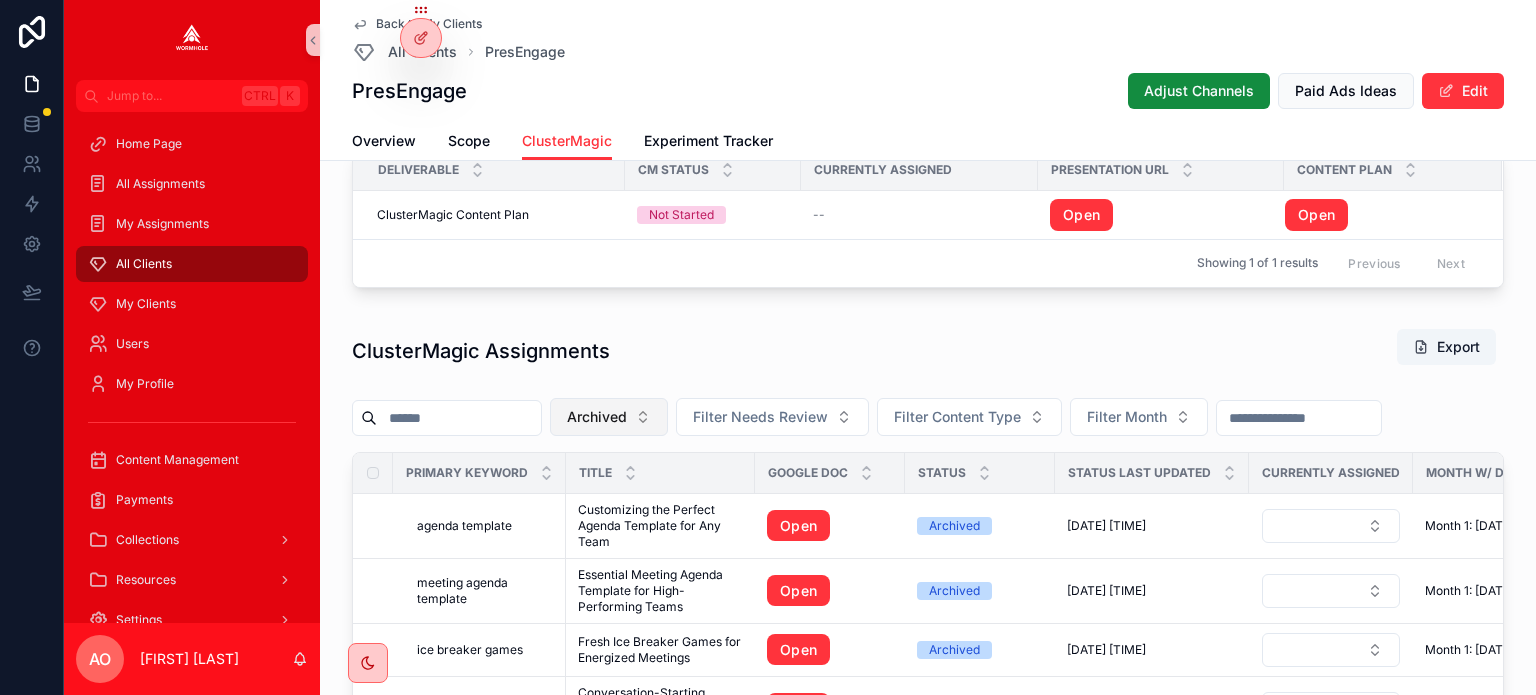 click on "Archived" at bounding box center (597, 417) 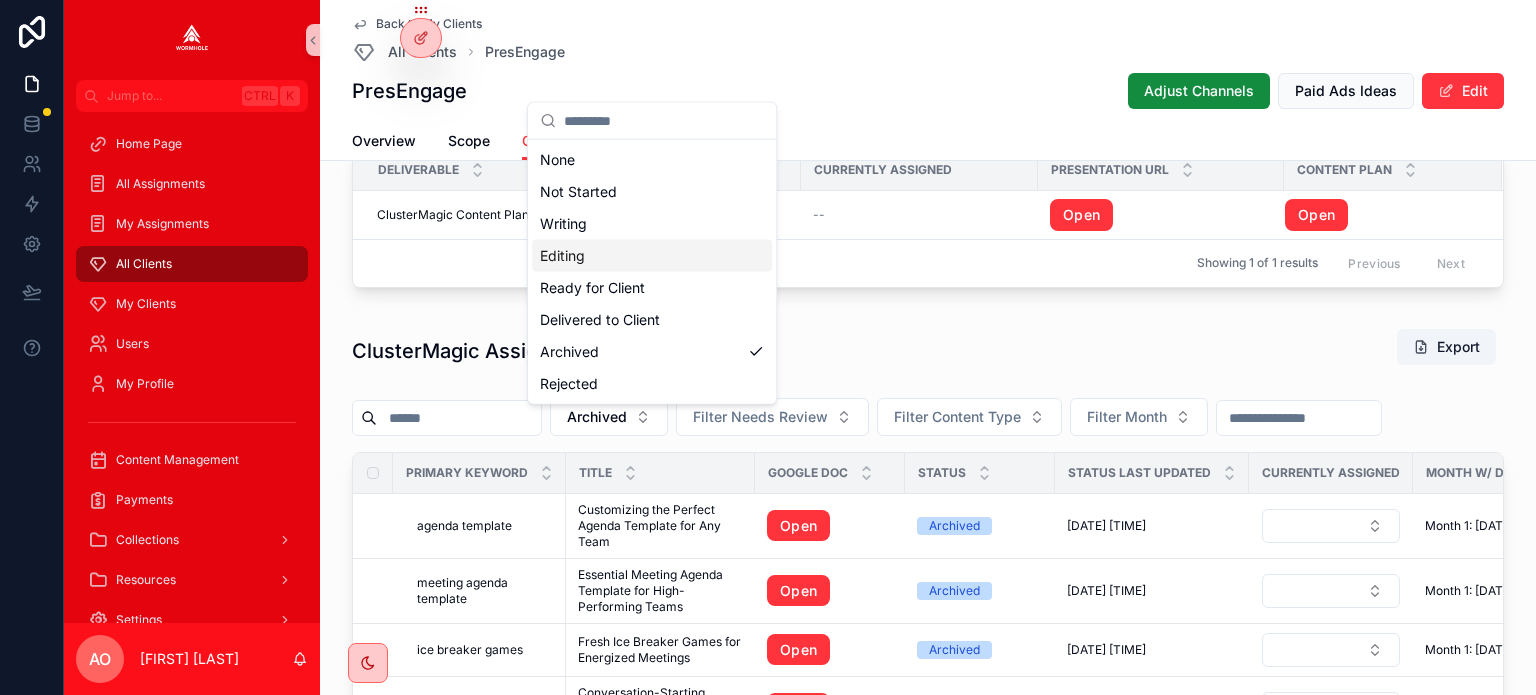 click on "Editing" at bounding box center (652, 256) 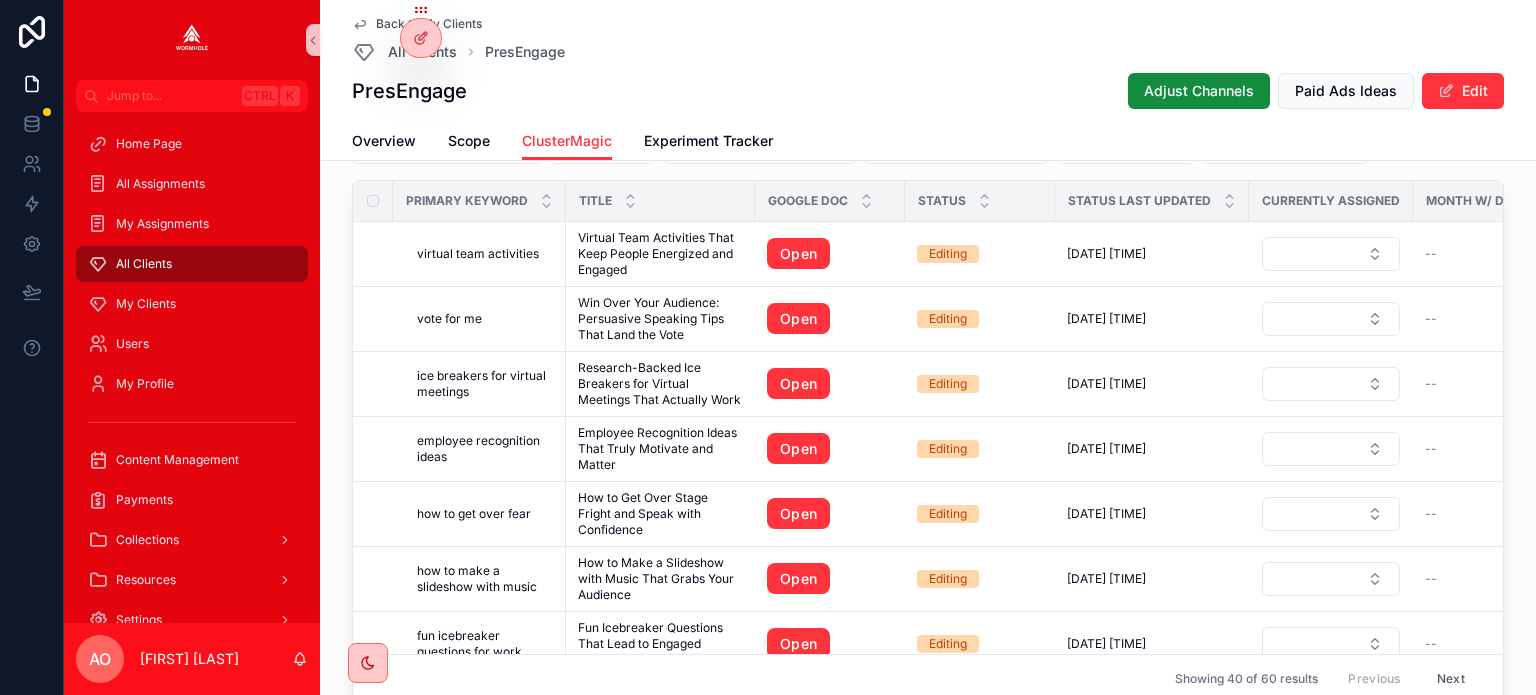 scroll, scrollTop: 2011, scrollLeft: 0, axis: vertical 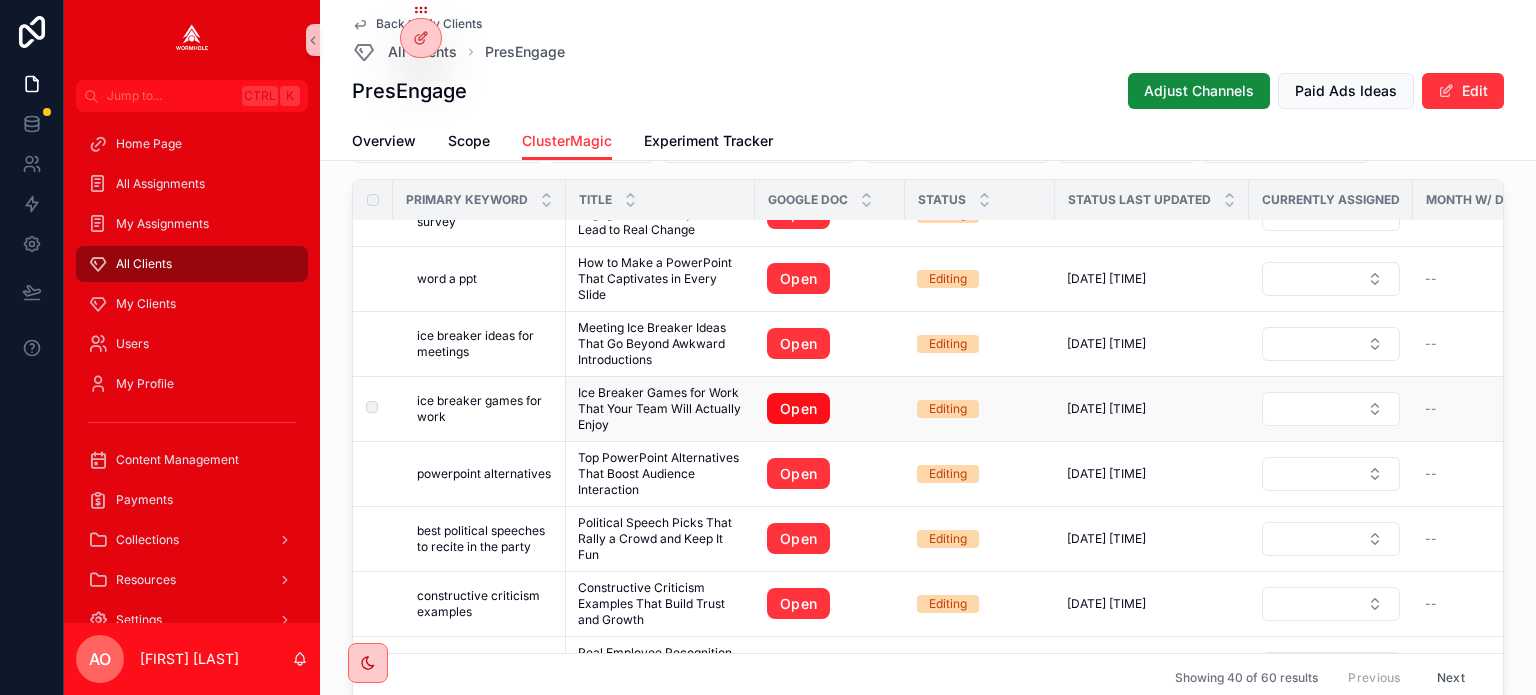 click on "Open" at bounding box center (798, 409) 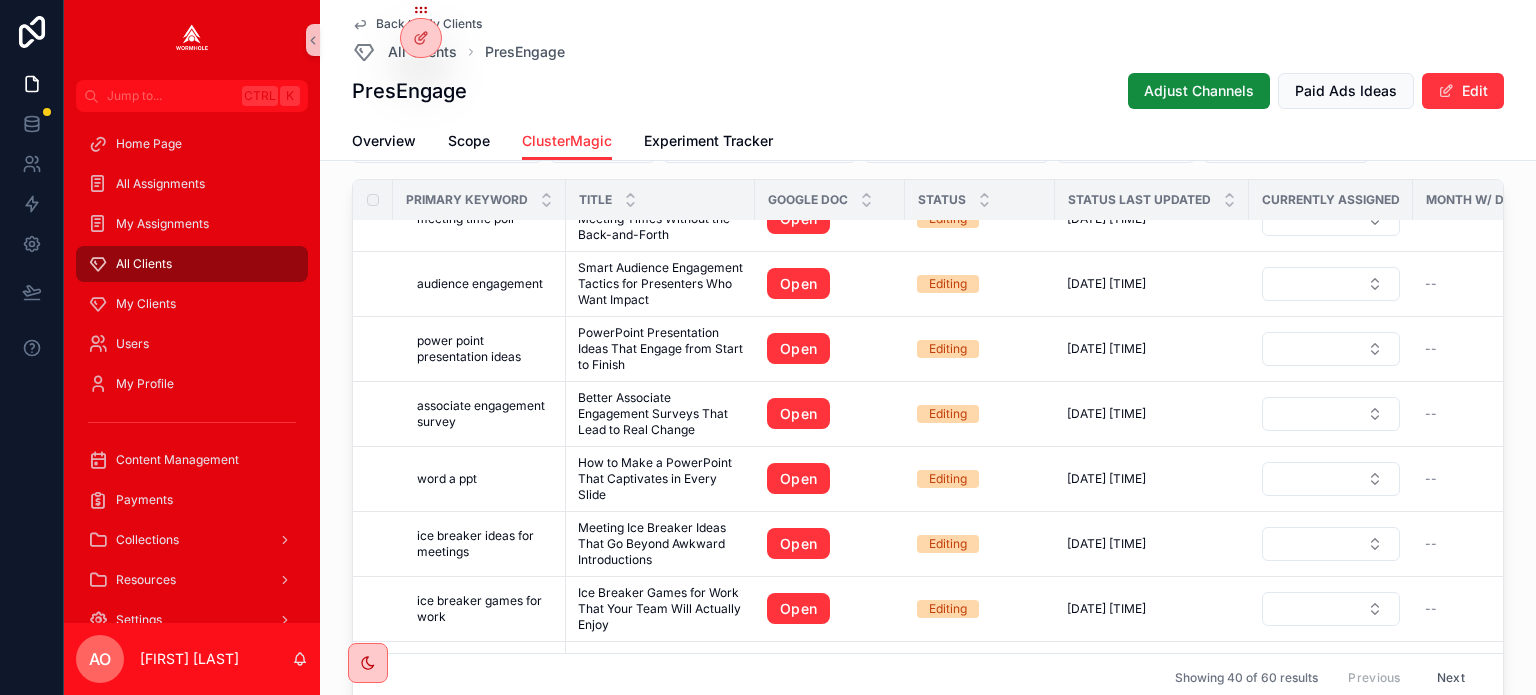 scroll, scrollTop: 0, scrollLeft: 0, axis: both 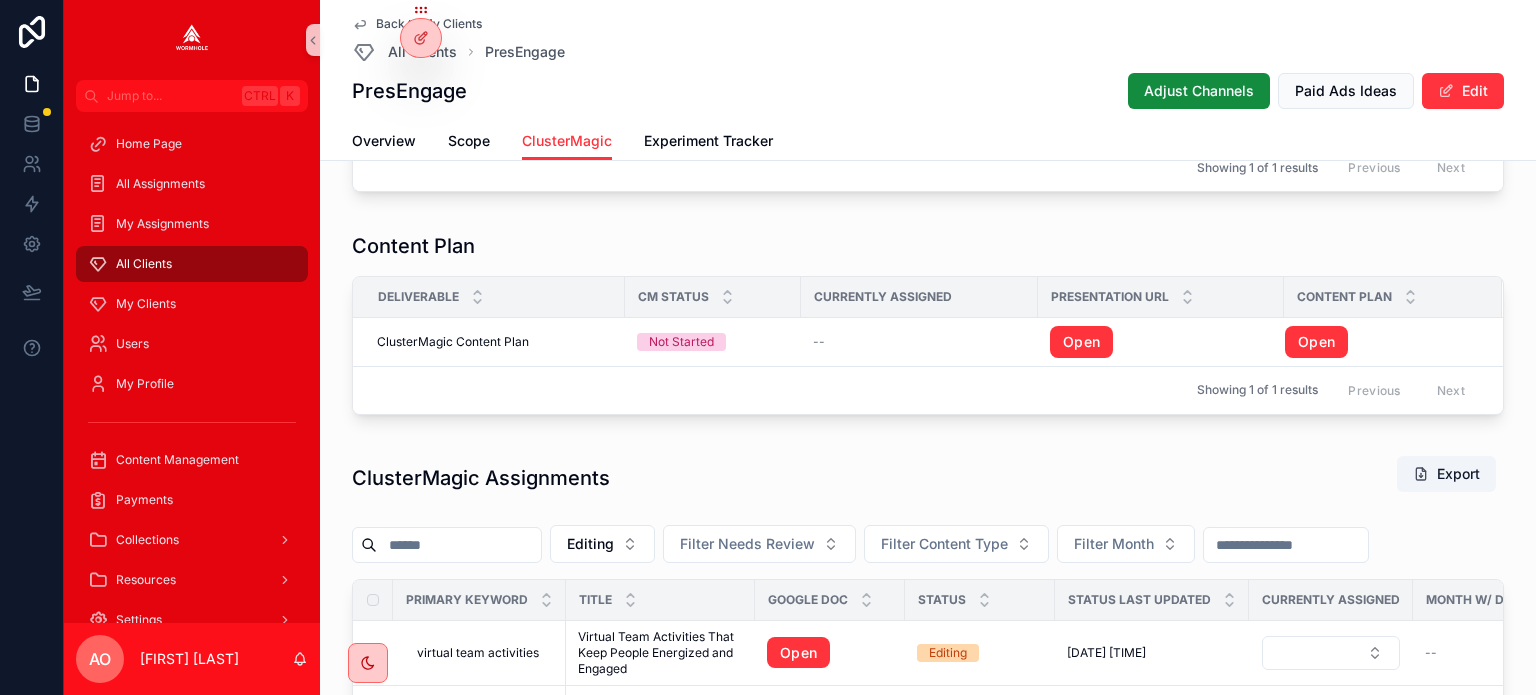 click at bounding box center [459, 545] 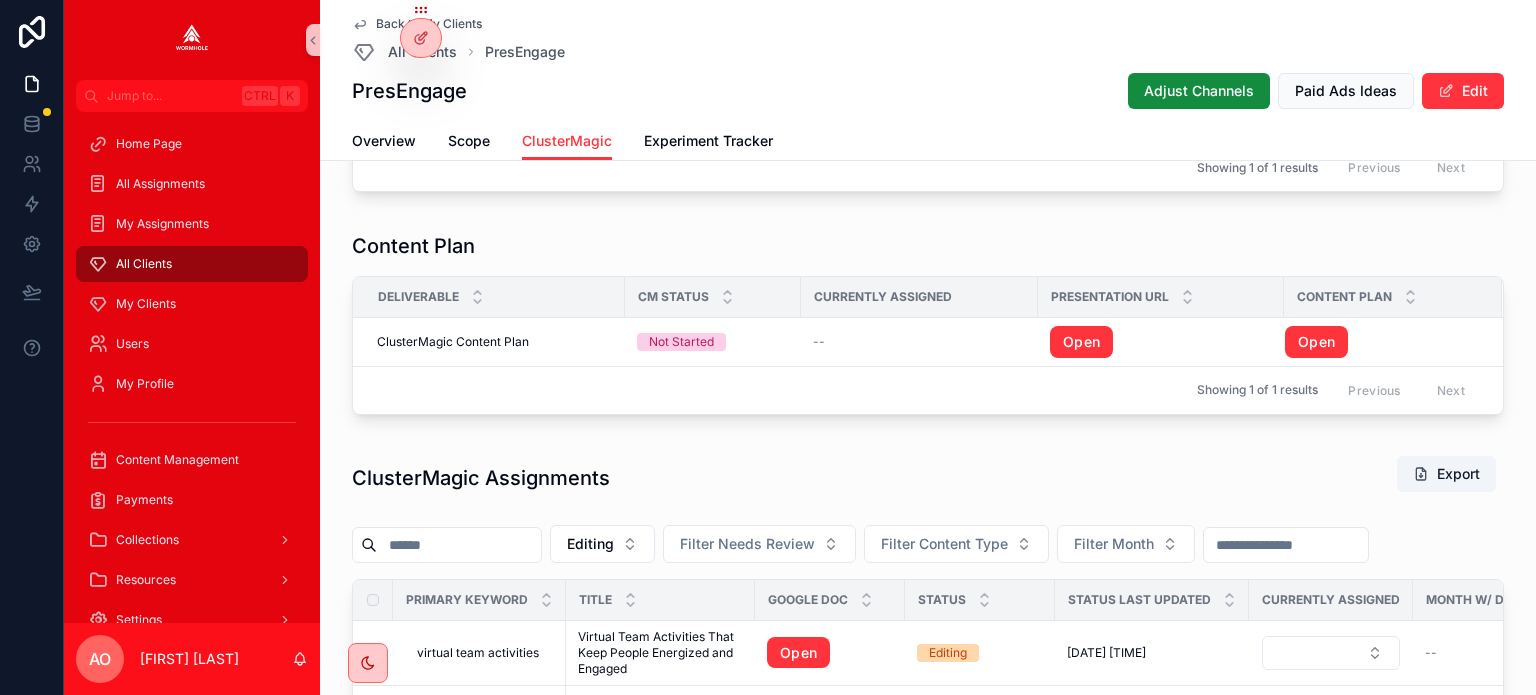 type on "***" 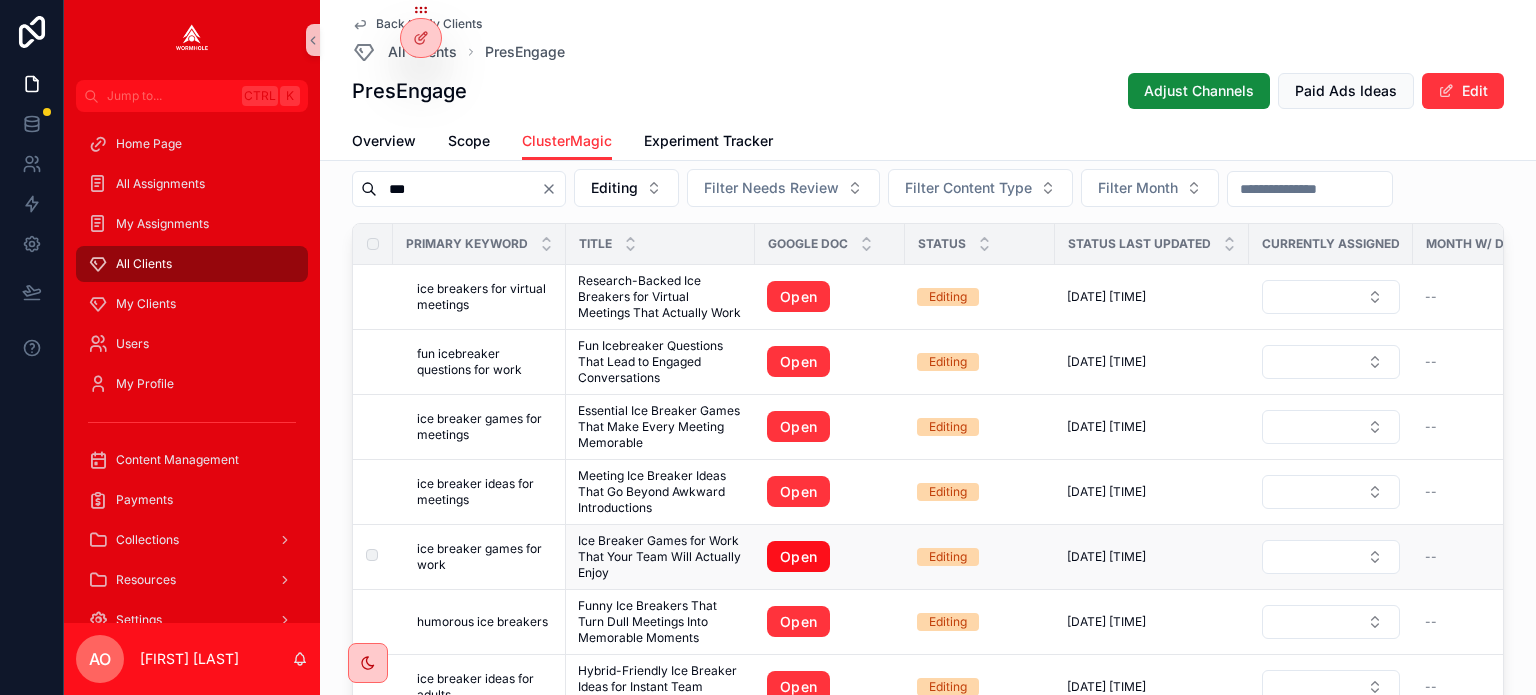 scroll, scrollTop: 1872, scrollLeft: 0, axis: vertical 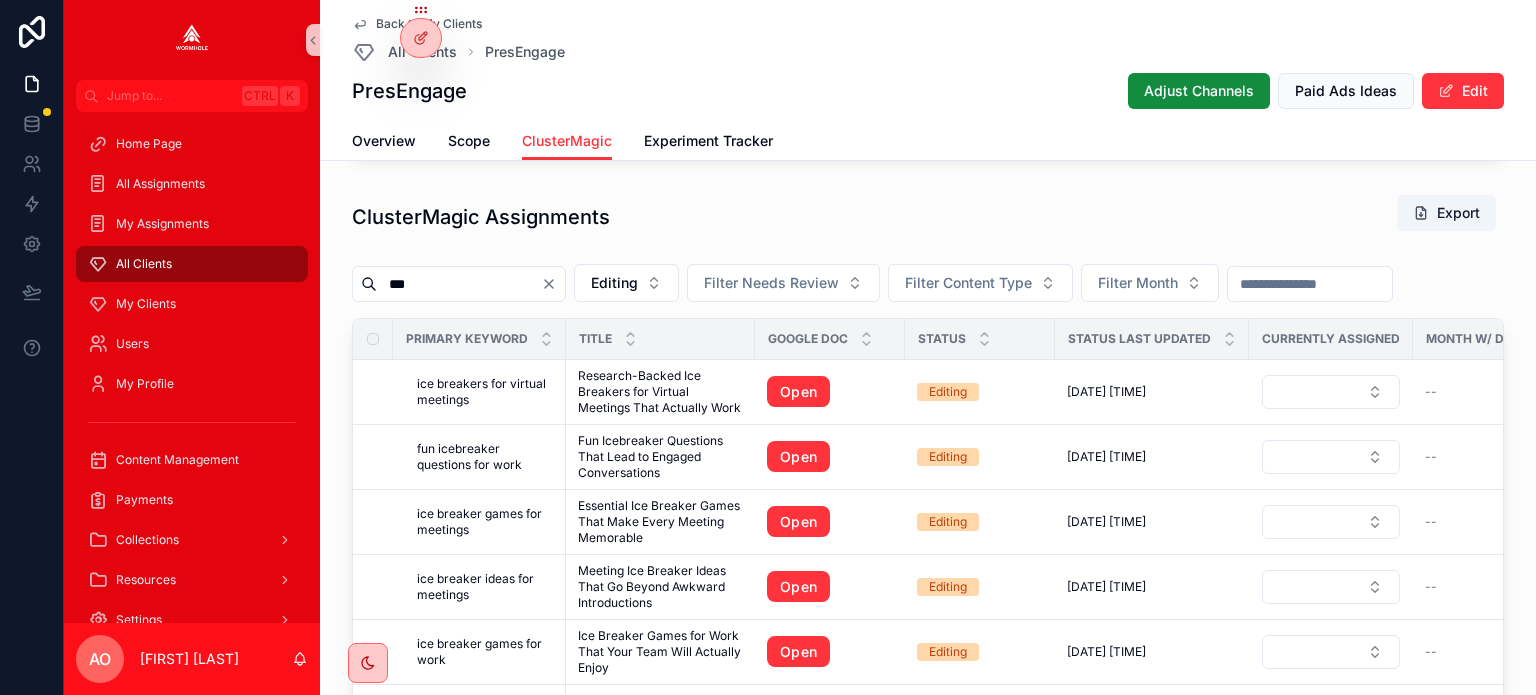 click 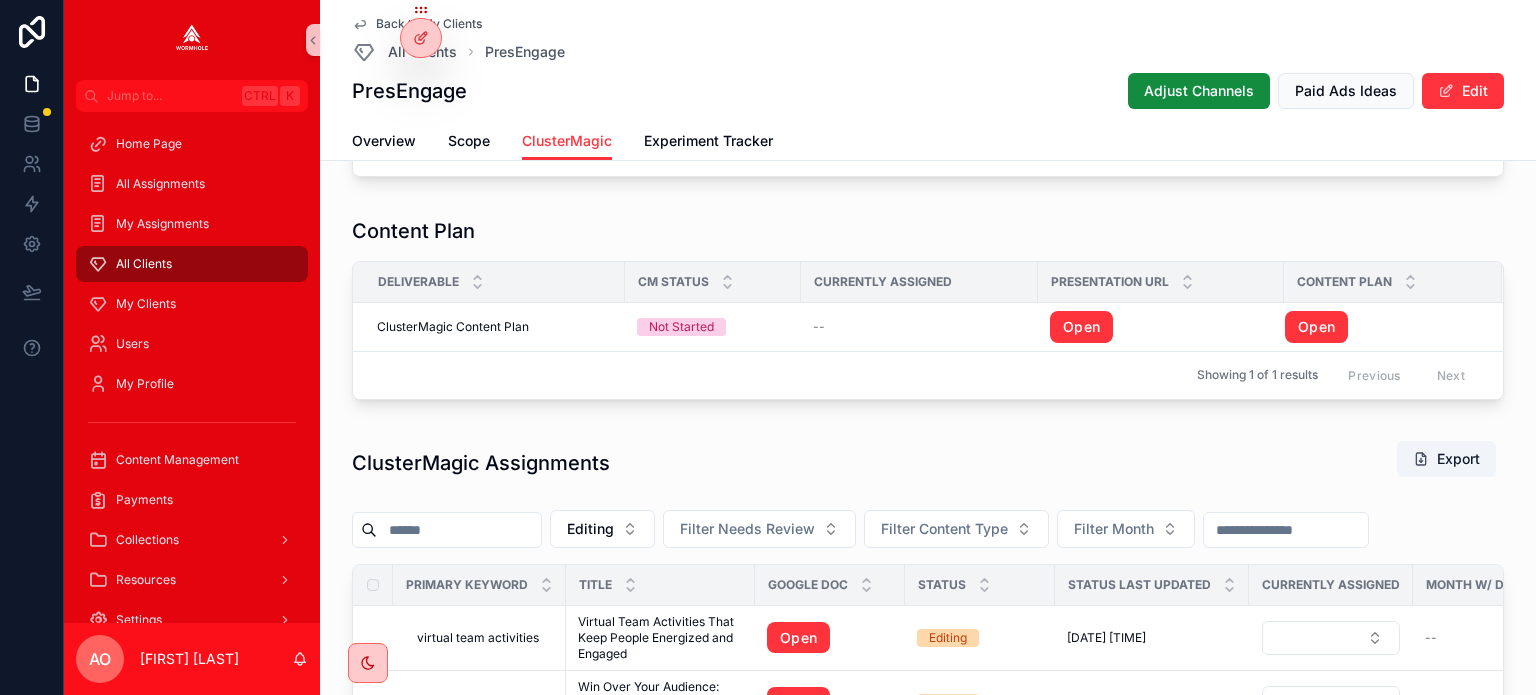 scroll, scrollTop: 1472, scrollLeft: 0, axis: vertical 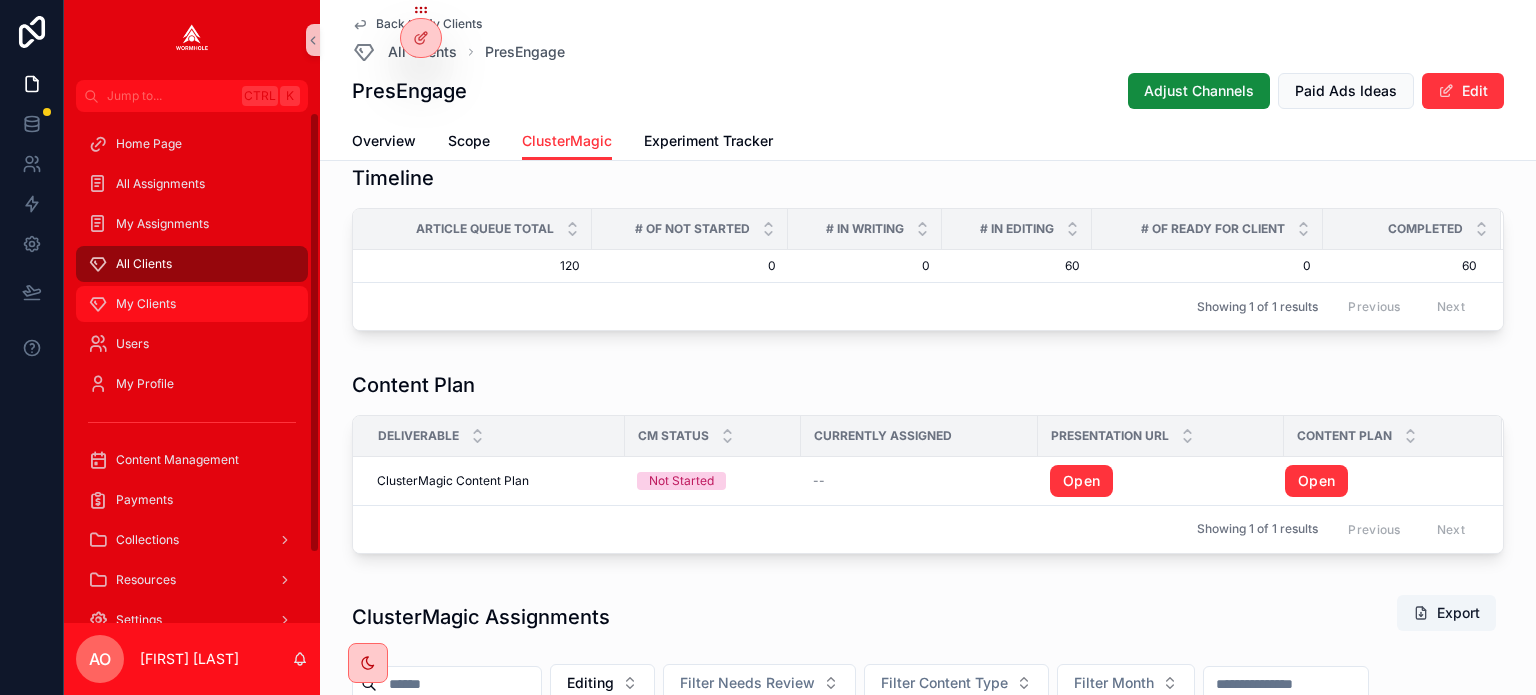 click on "My Clients" at bounding box center (192, 304) 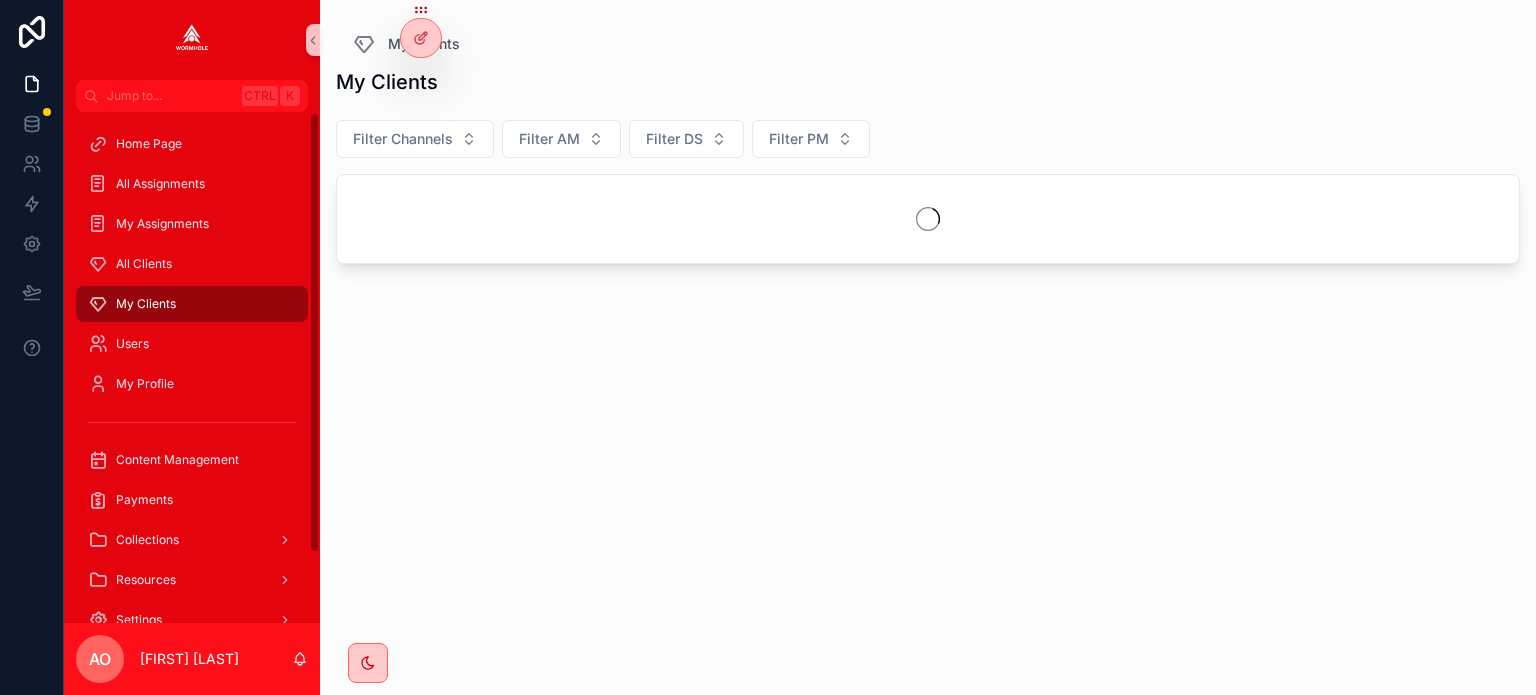 scroll, scrollTop: 0, scrollLeft: 0, axis: both 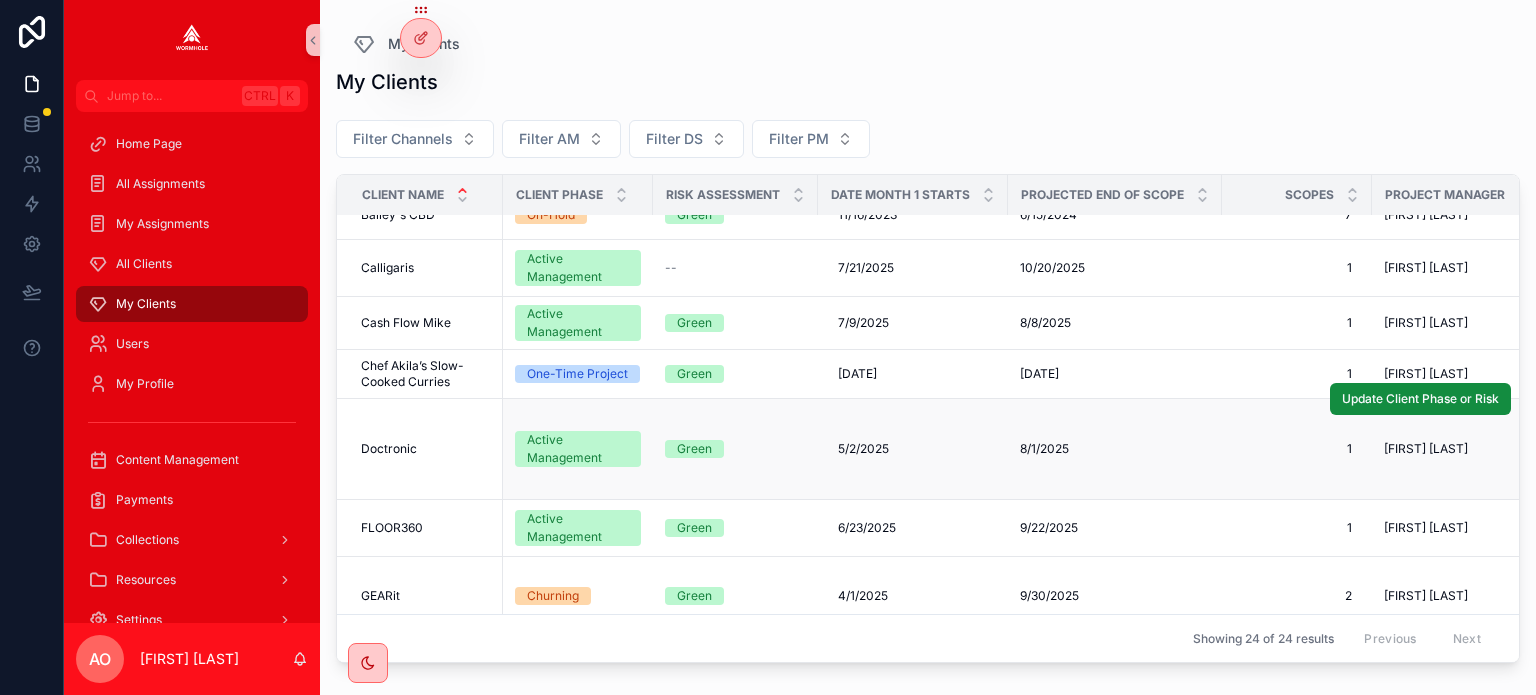 click on "Doctronic" at bounding box center [389, 449] 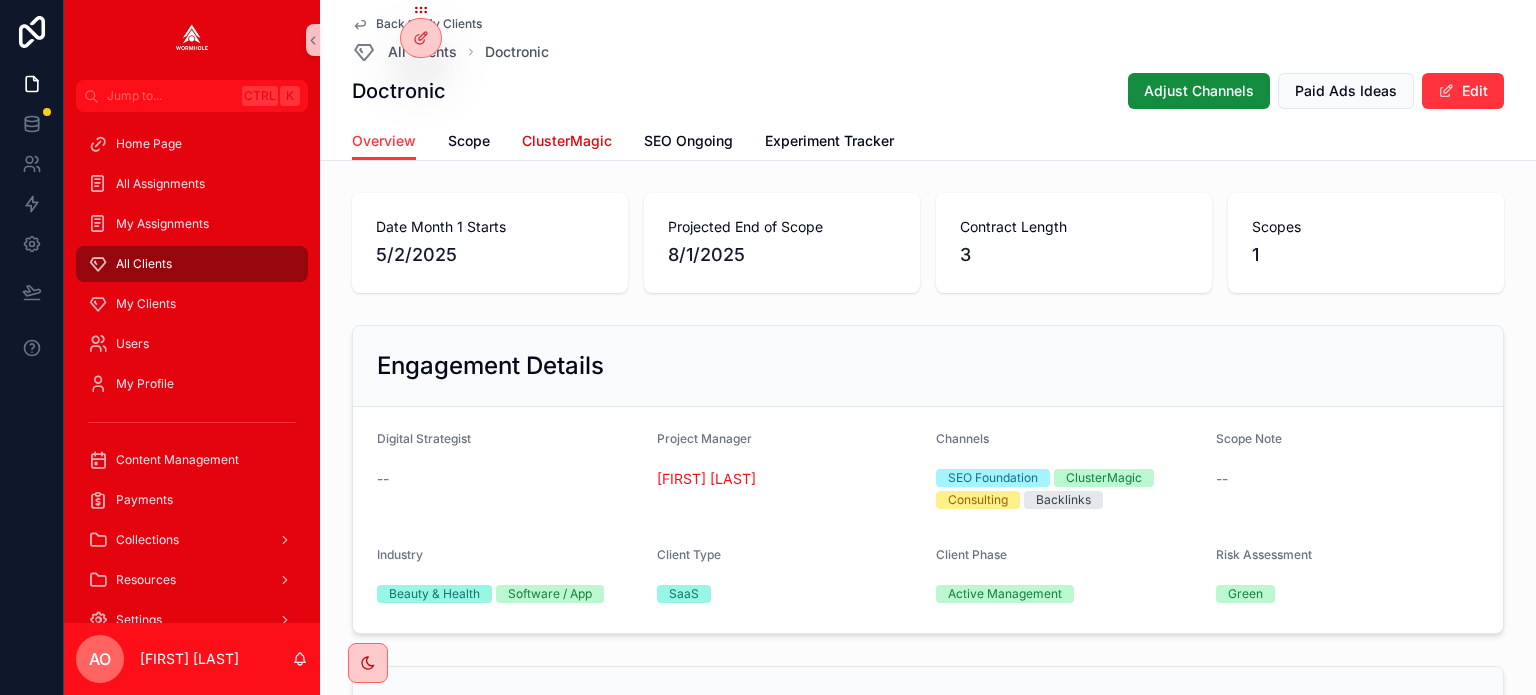 click on "ClusterMagic" at bounding box center [567, 143] 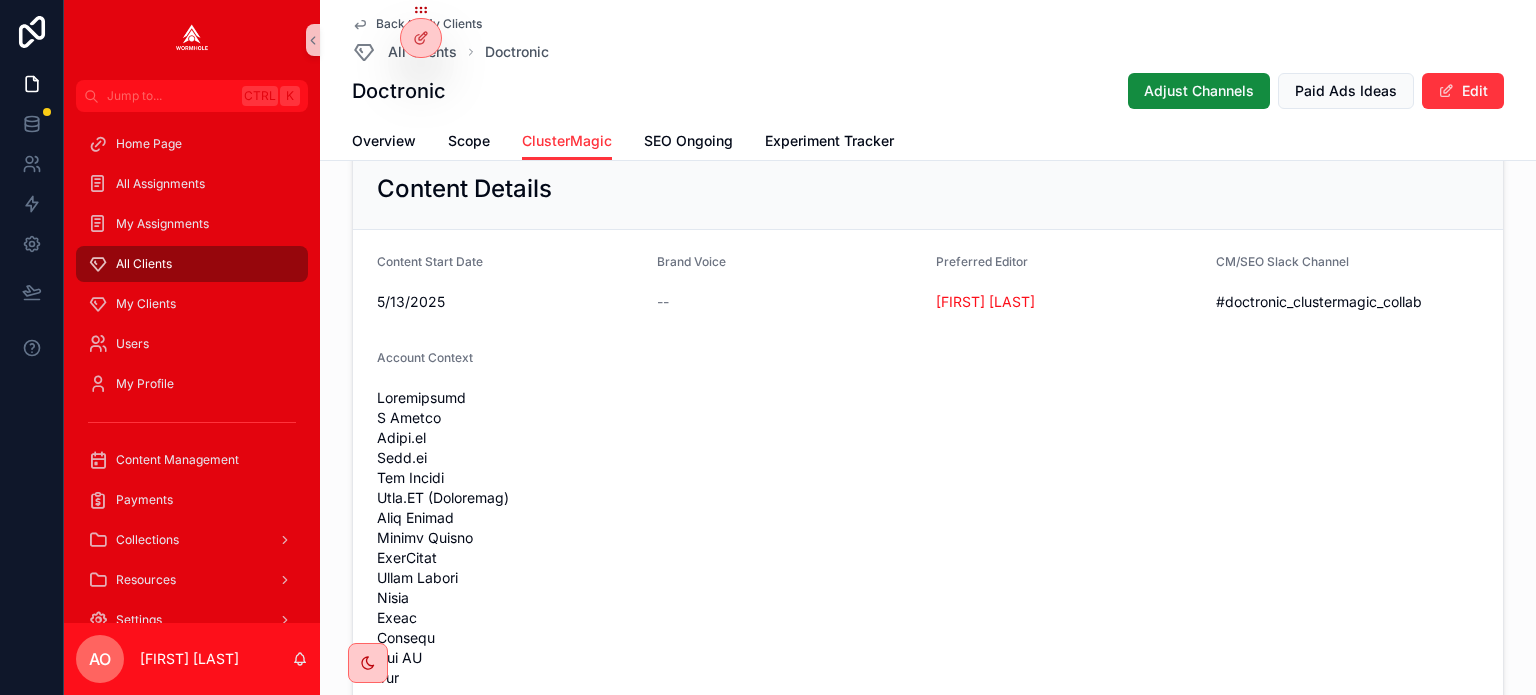 scroll, scrollTop: 0, scrollLeft: 0, axis: both 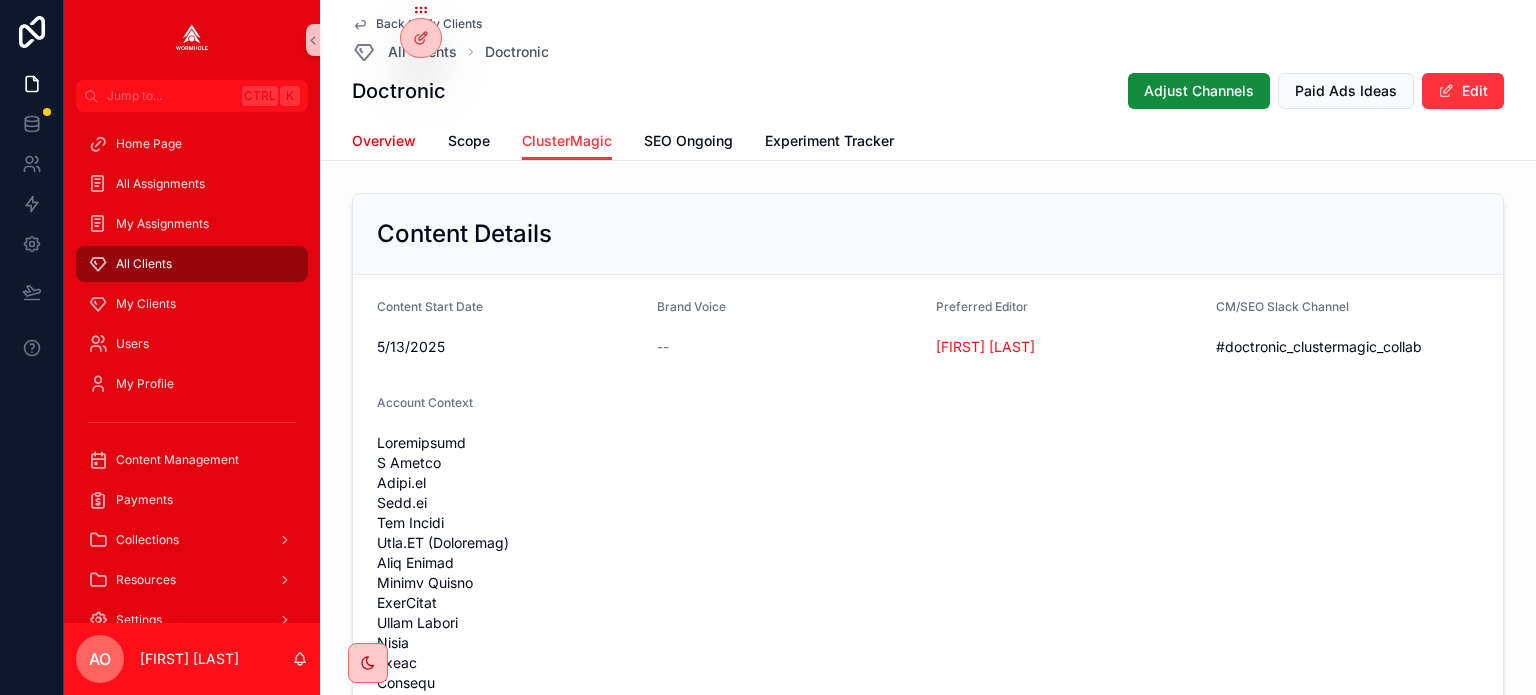 click on "Overview" at bounding box center (384, 141) 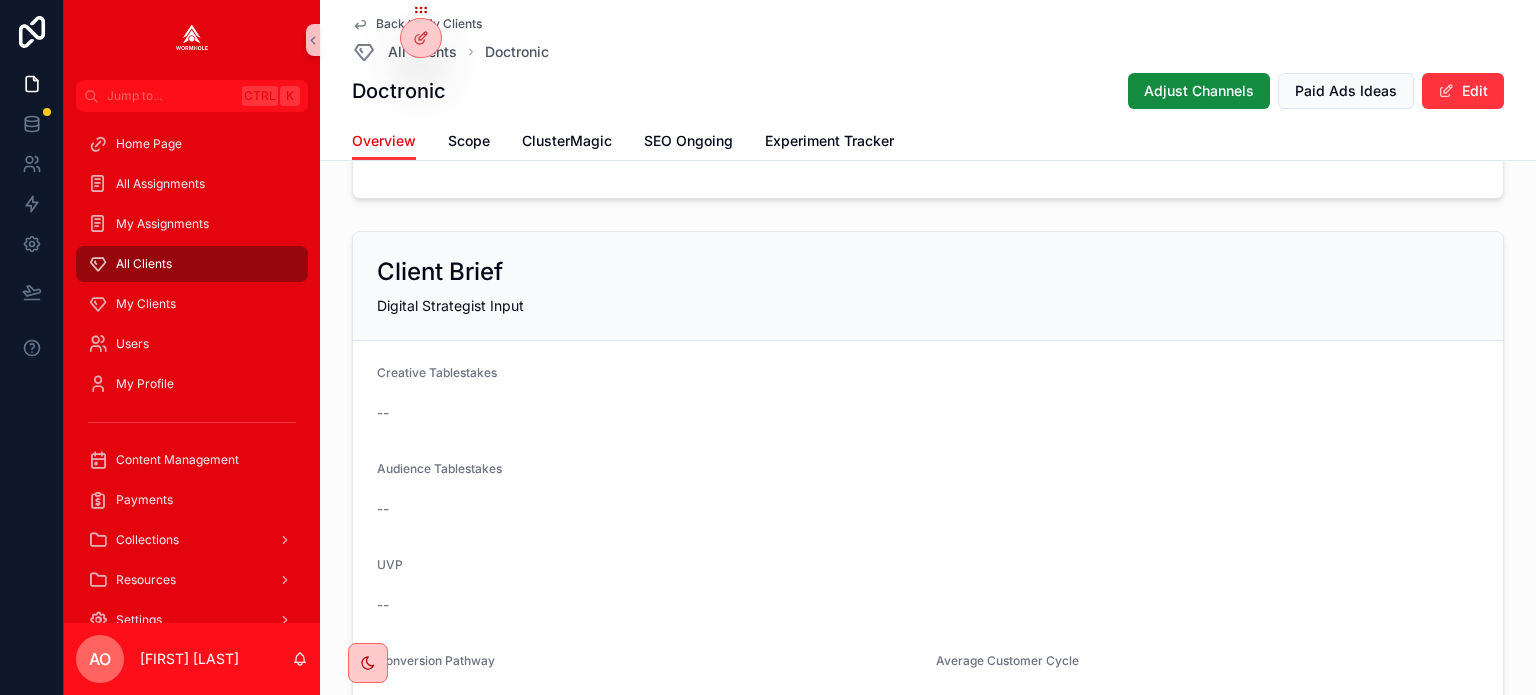 scroll, scrollTop: 1800, scrollLeft: 0, axis: vertical 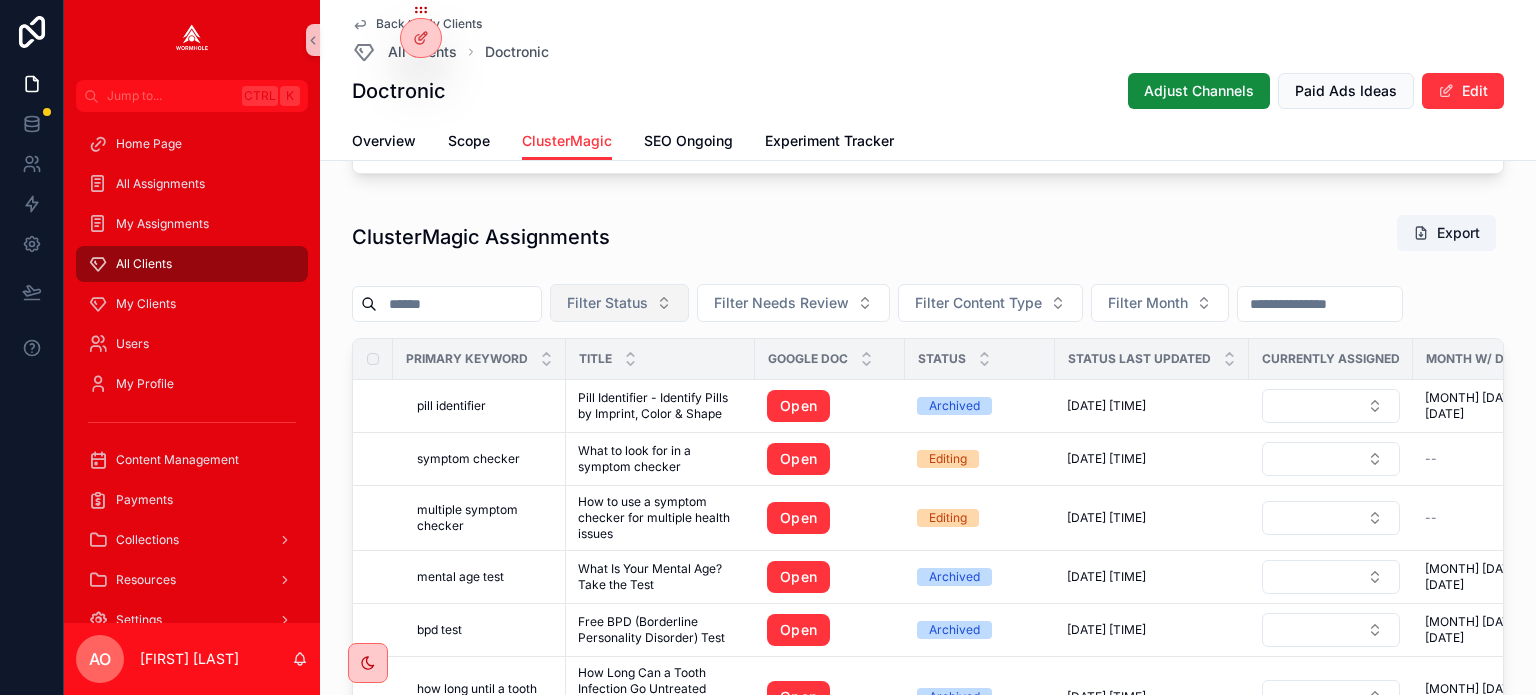 click on "Filter Status" at bounding box center [607, 303] 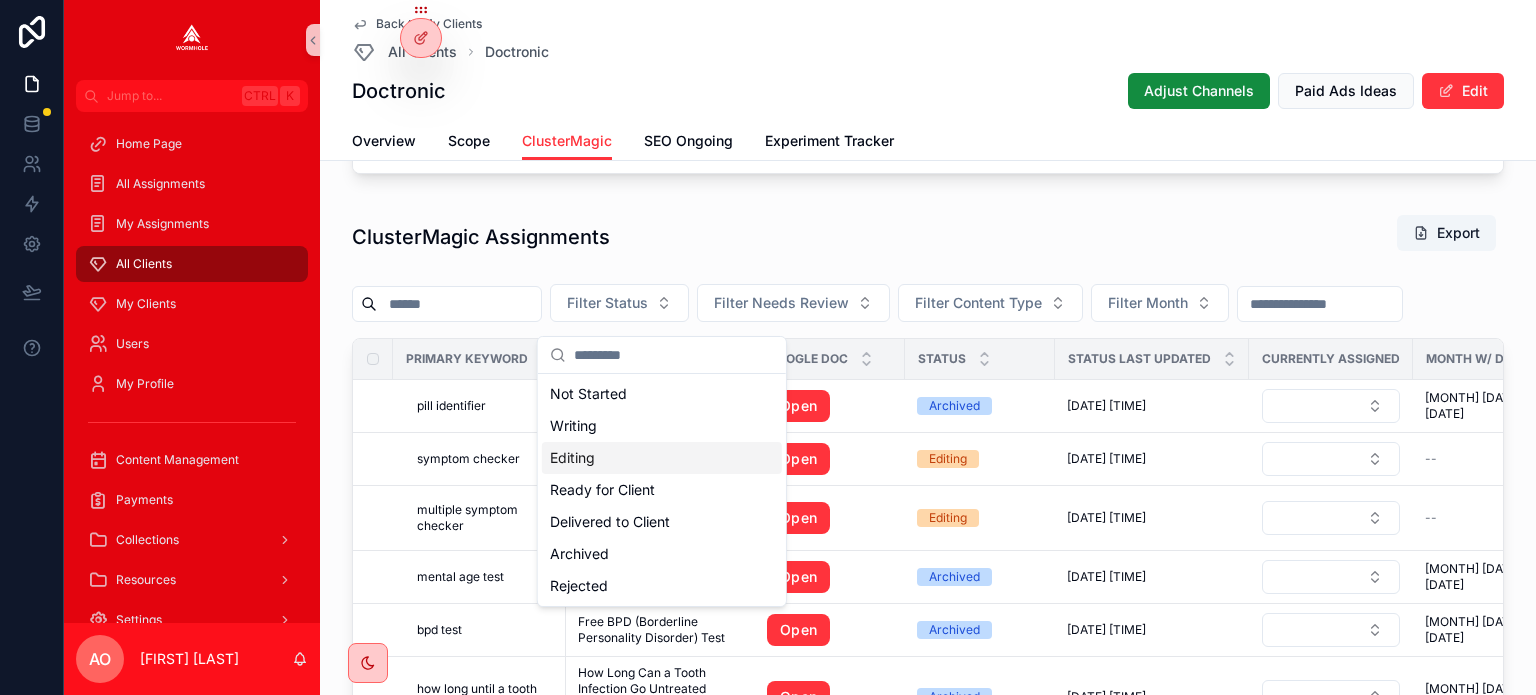 click on "Editing" at bounding box center [662, 458] 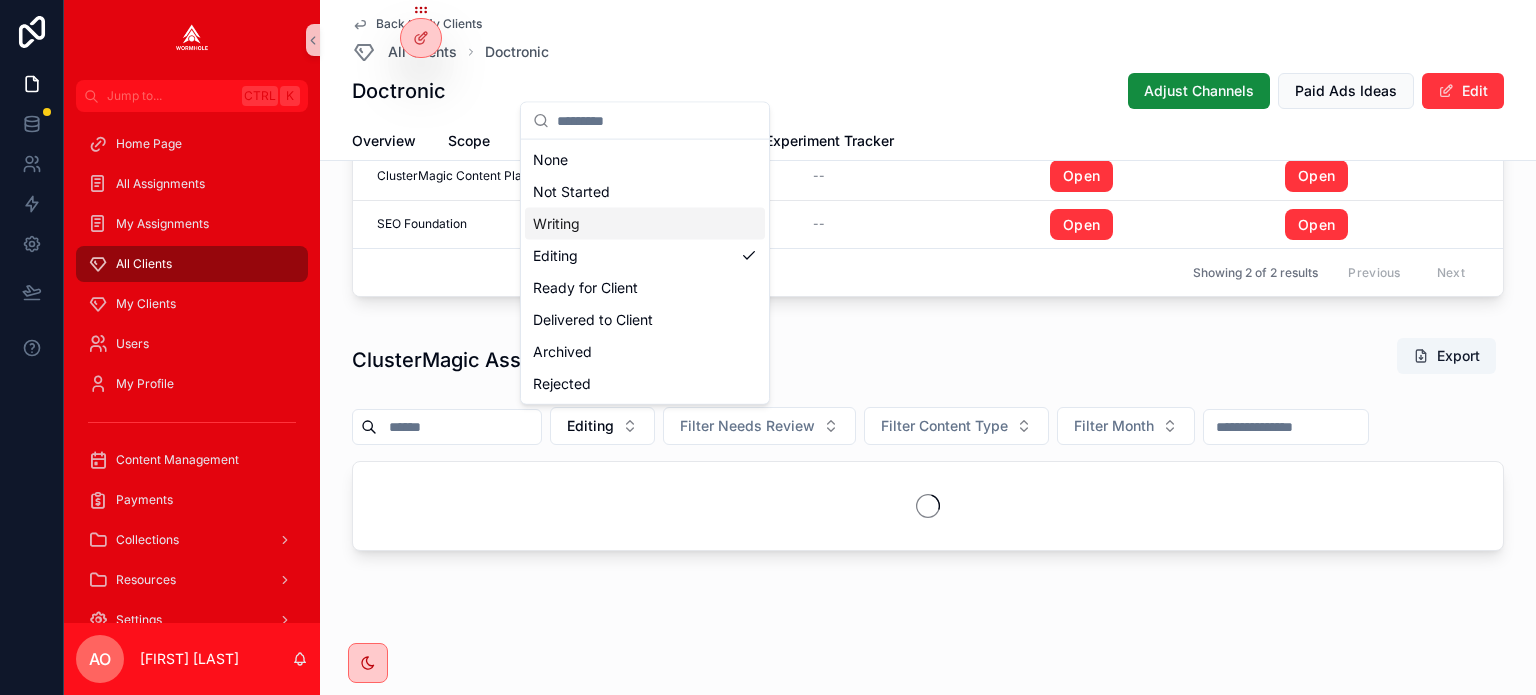 scroll, scrollTop: 1686, scrollLeft: 0, axis: vertical 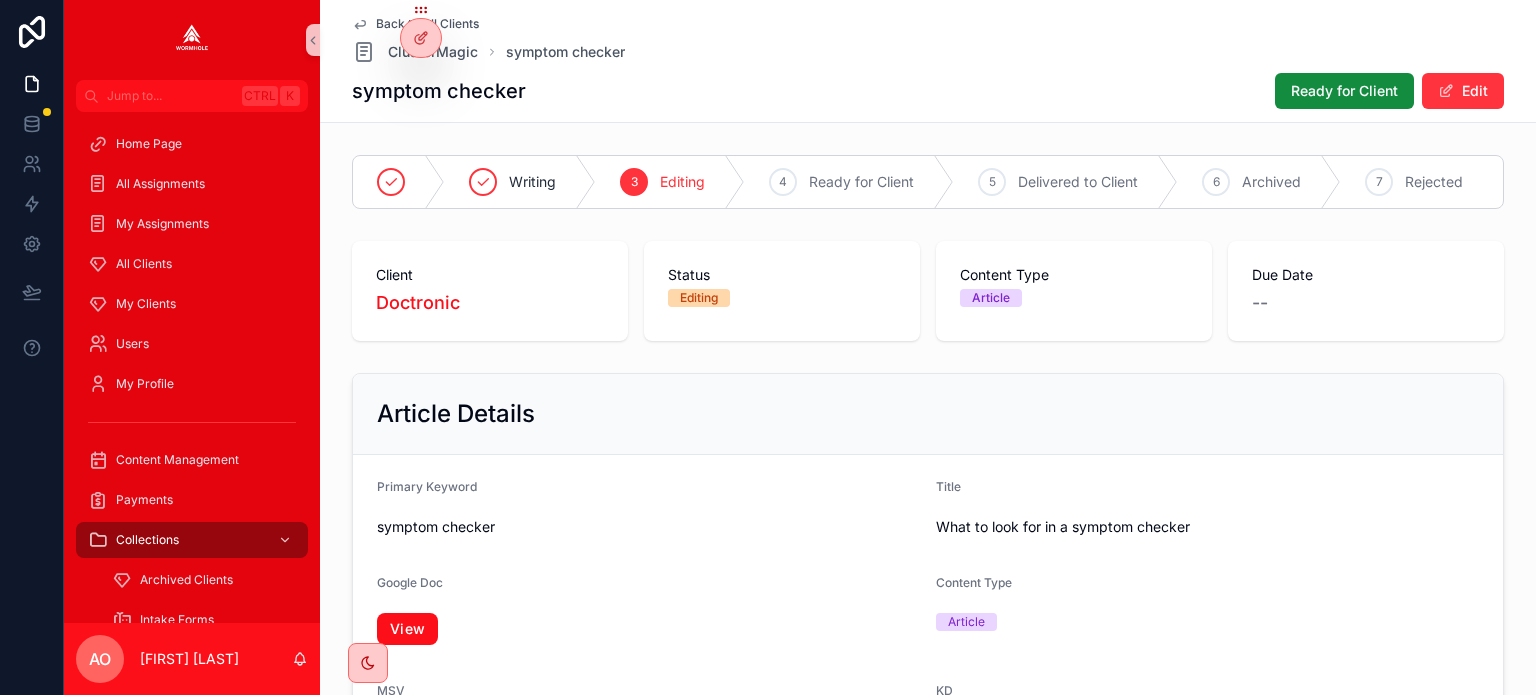click on "View" at bounding box center (407, 629) 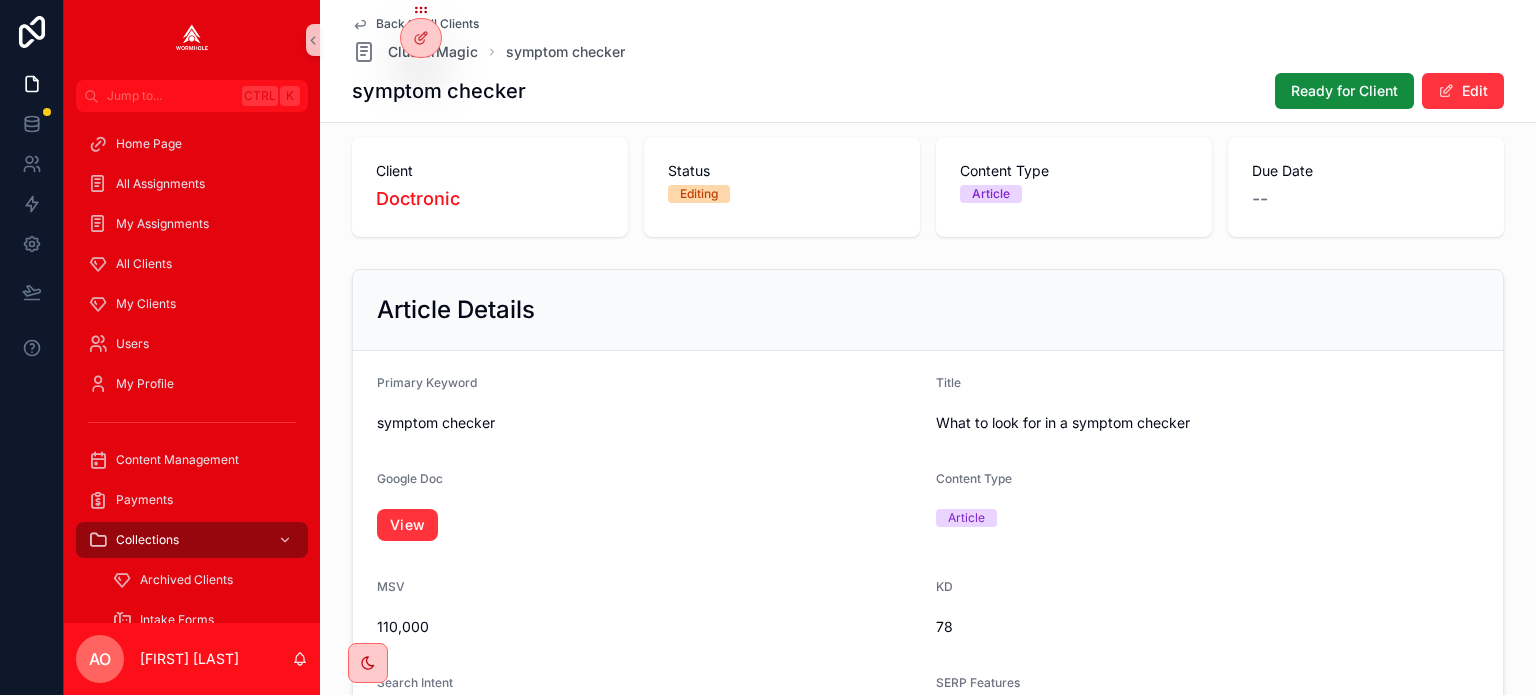 scroll, scrollTop: 76, scrollLeft: 0, axis: vertical 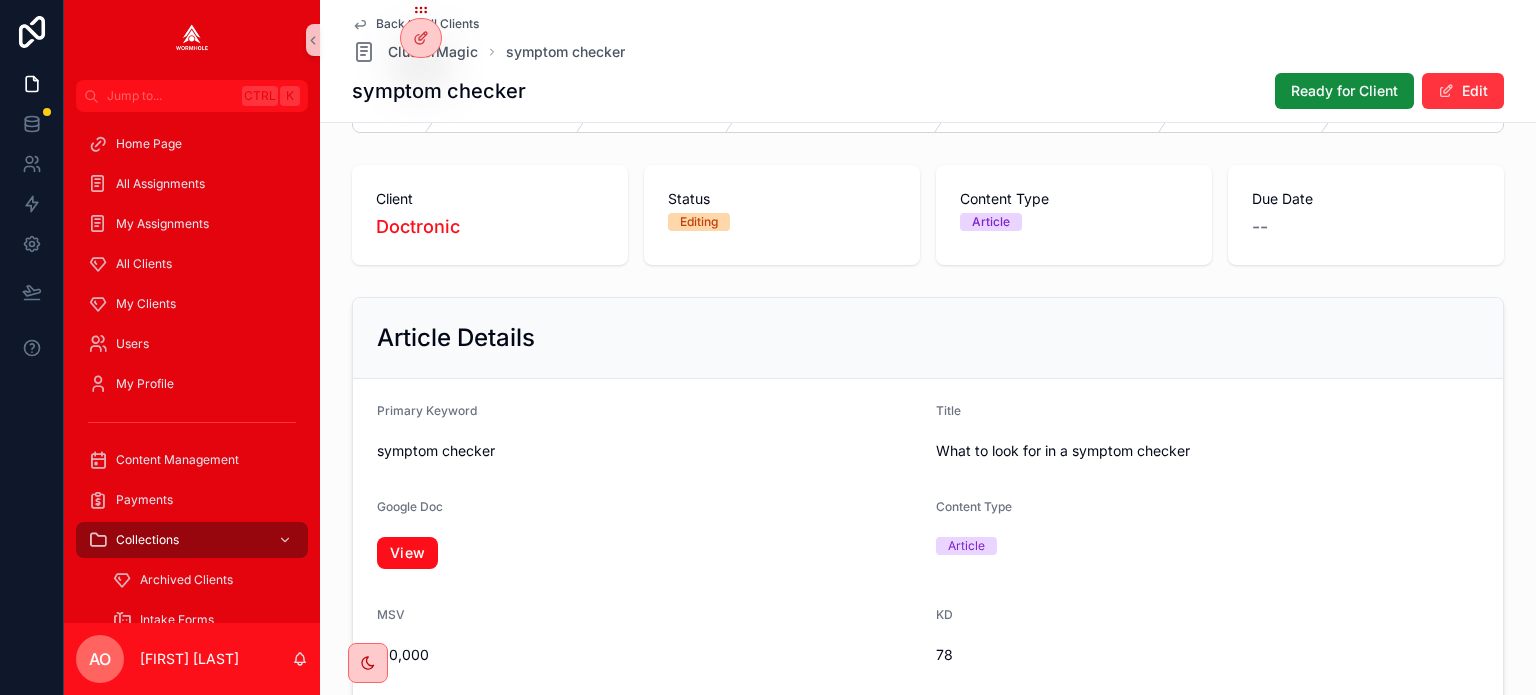 click on "View" at bounding box center [407, 553] 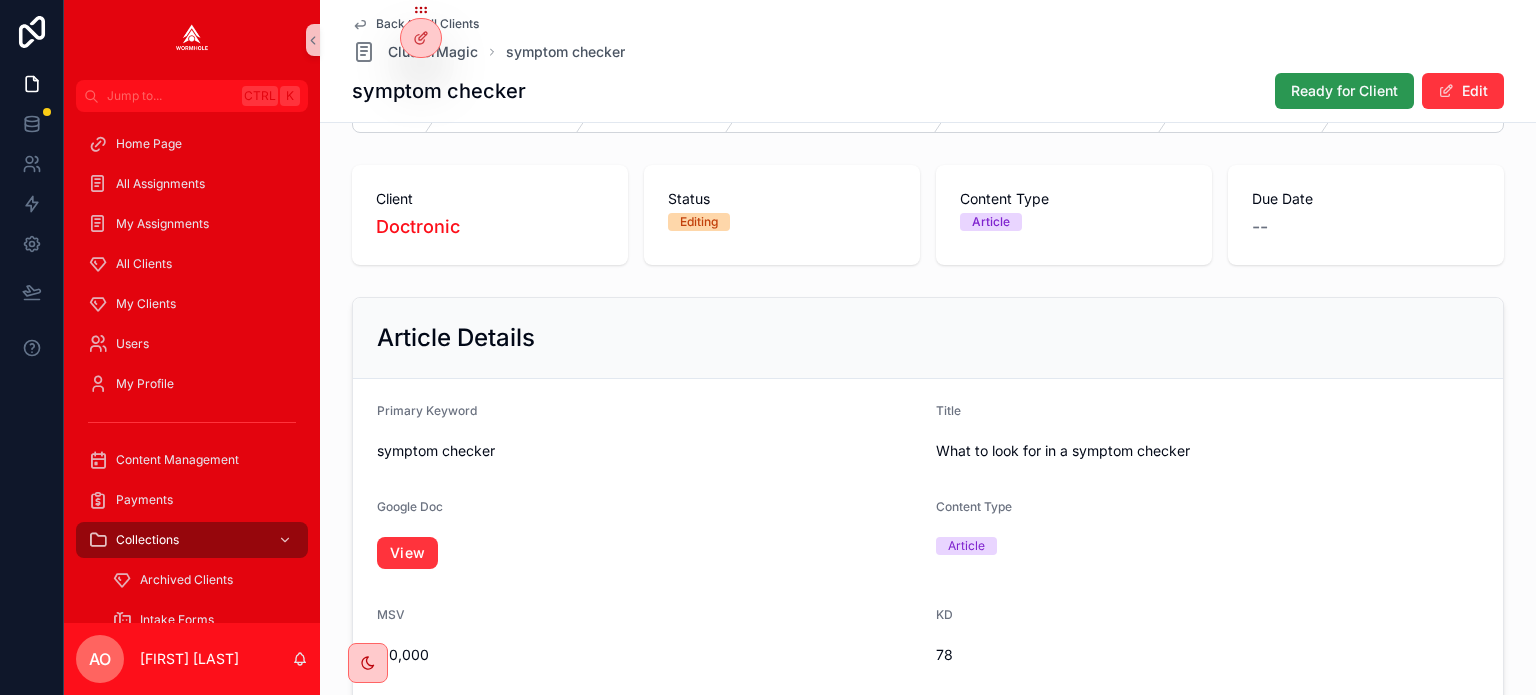 click on "Ready for Client" at bounding box center (1344, 91) 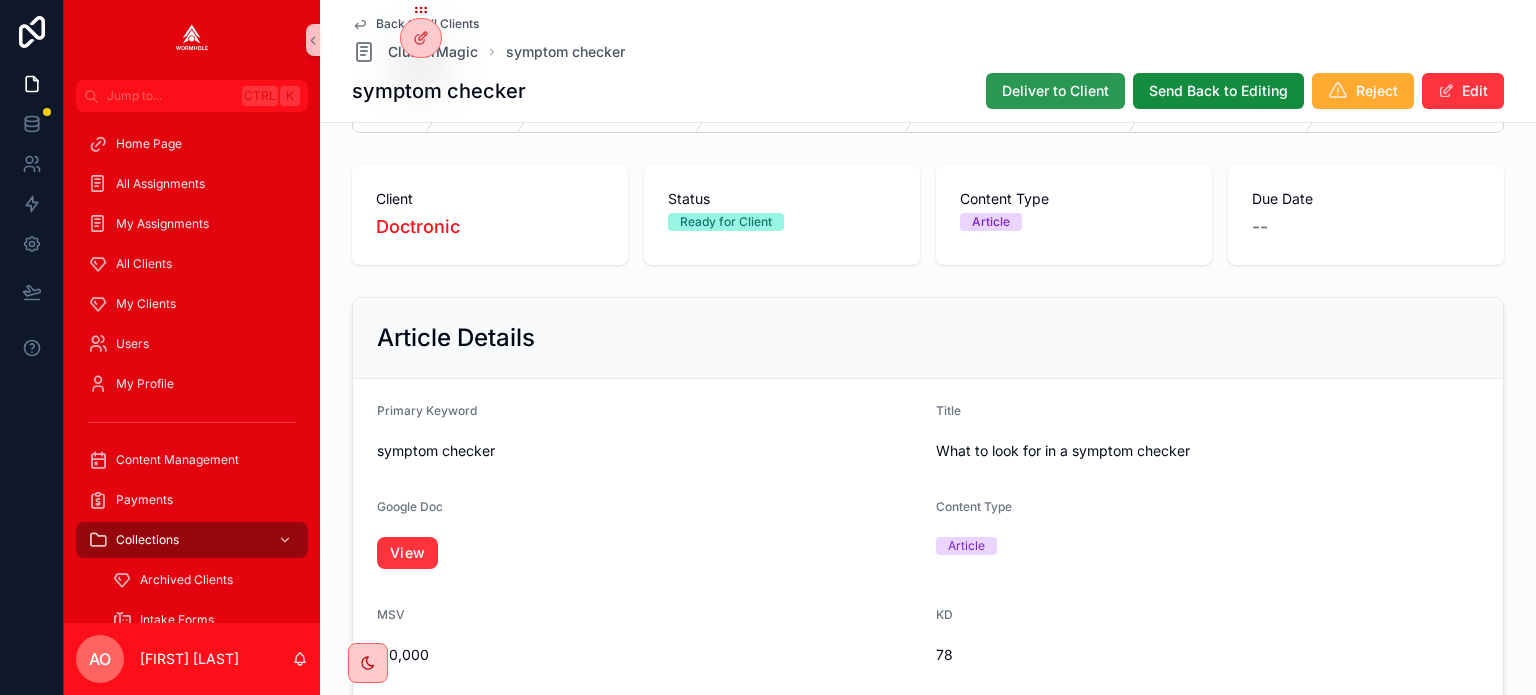 click on "Deliver to Client" at bounding box center [1055, 91] 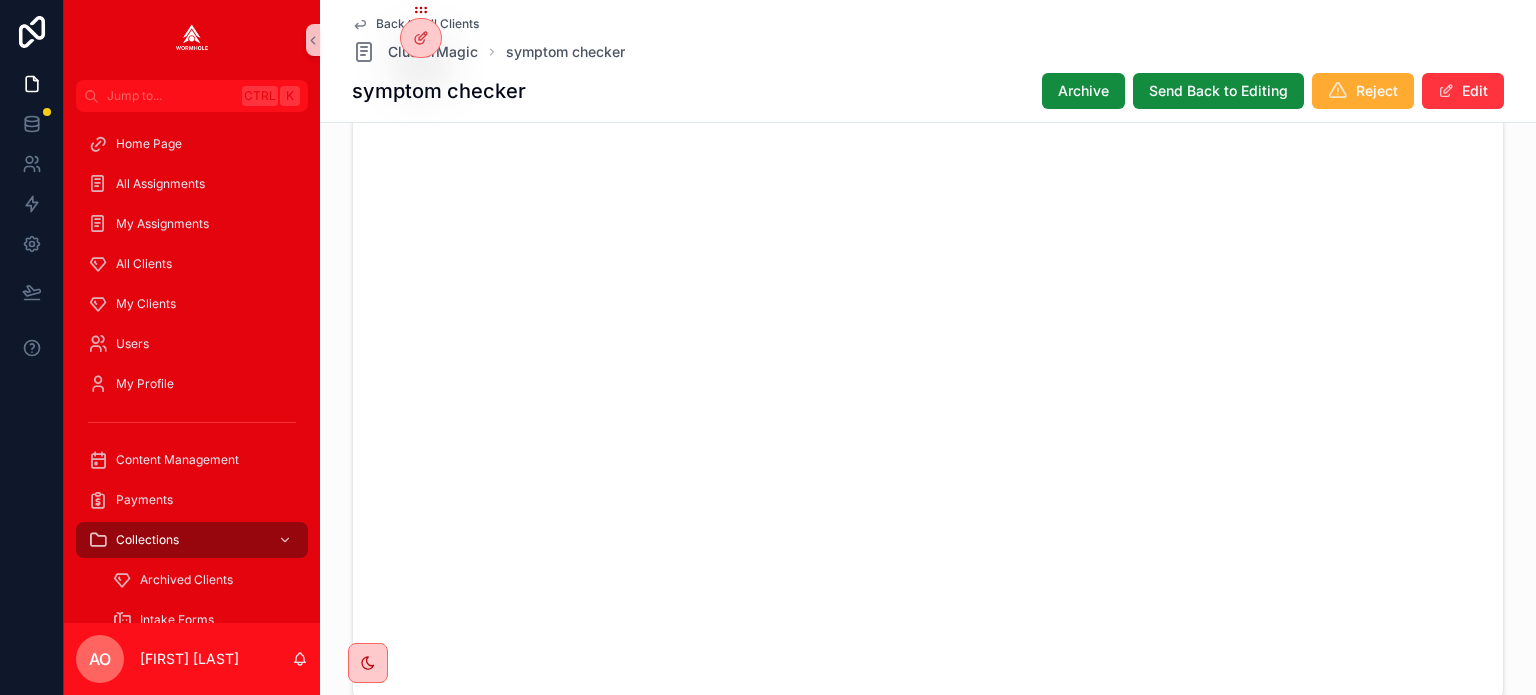 scroll, scrollTop: 1380, scrollLeft: 0, axis: vertical 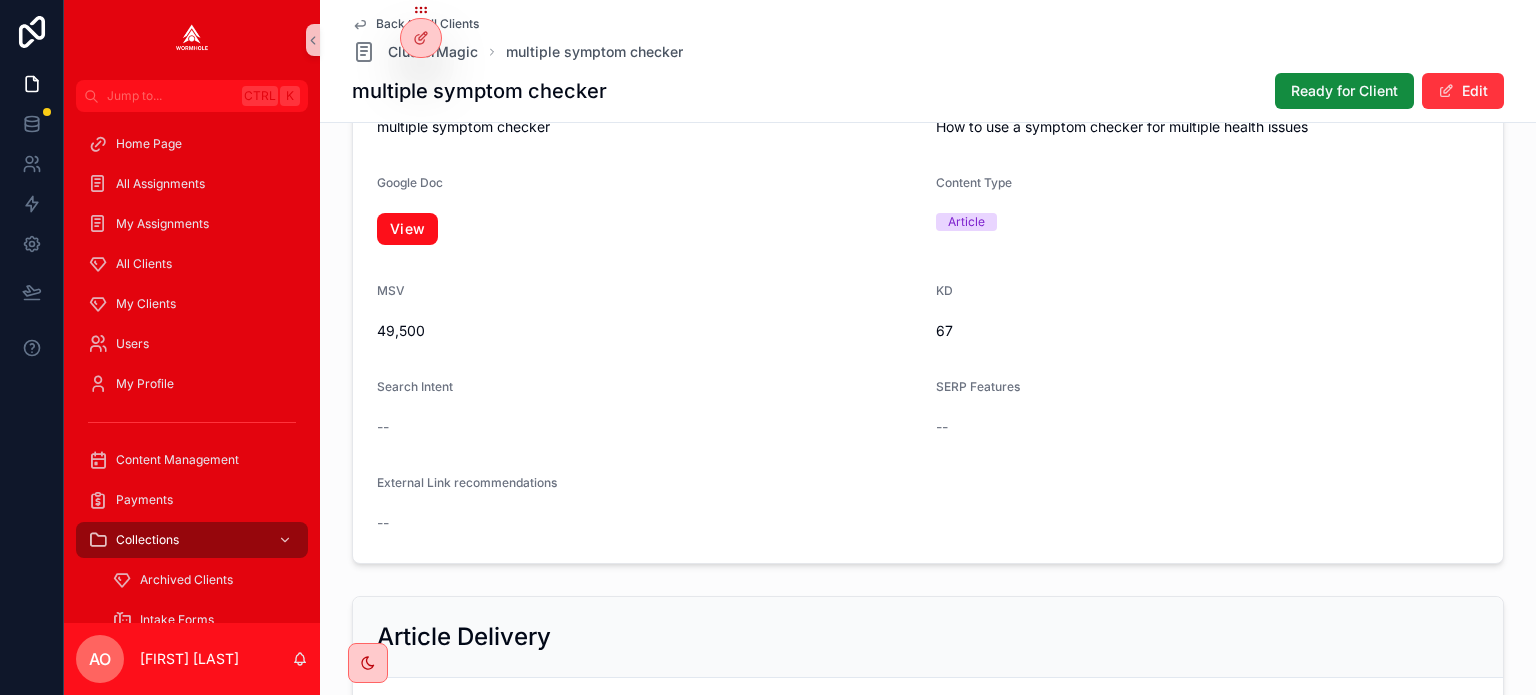 click on "View" at bounding box center [407, 229] 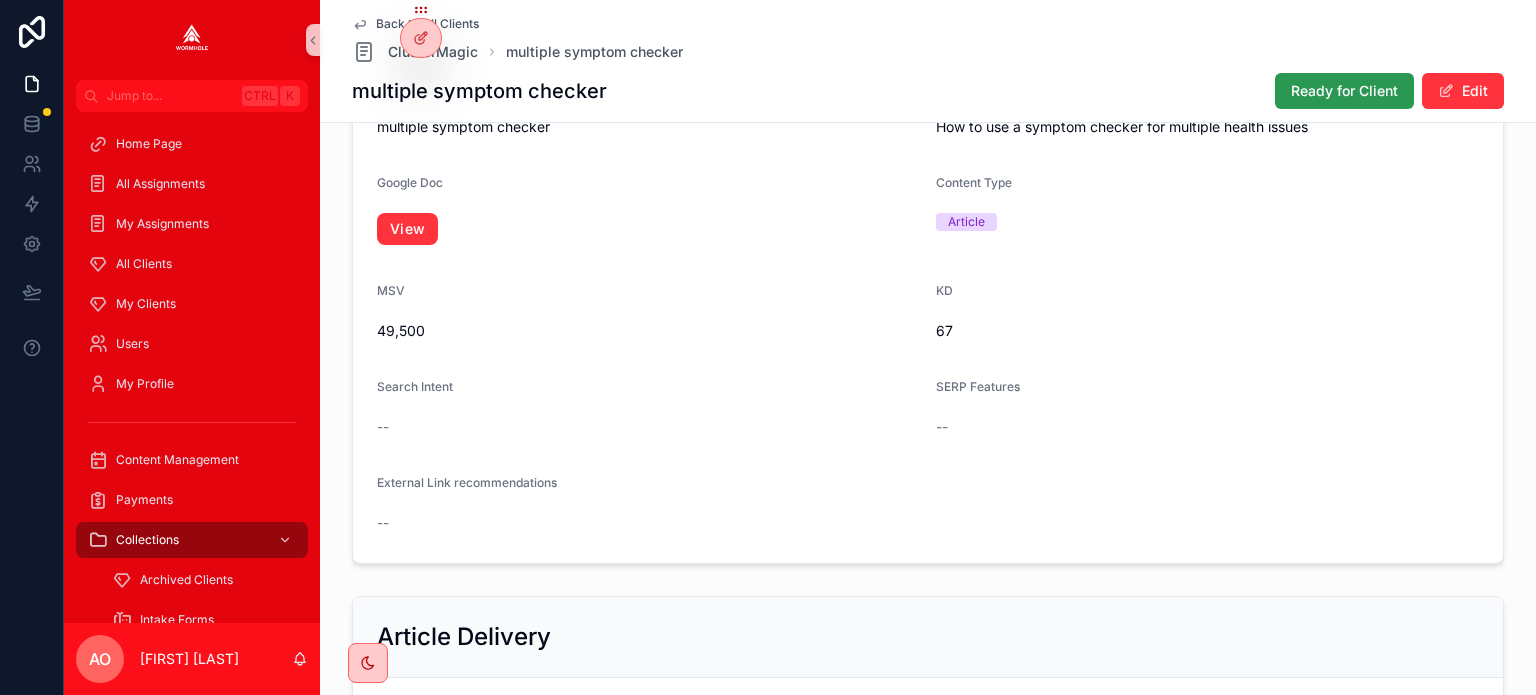 click on "Ready for Client" at bounding box center (1344, 91) 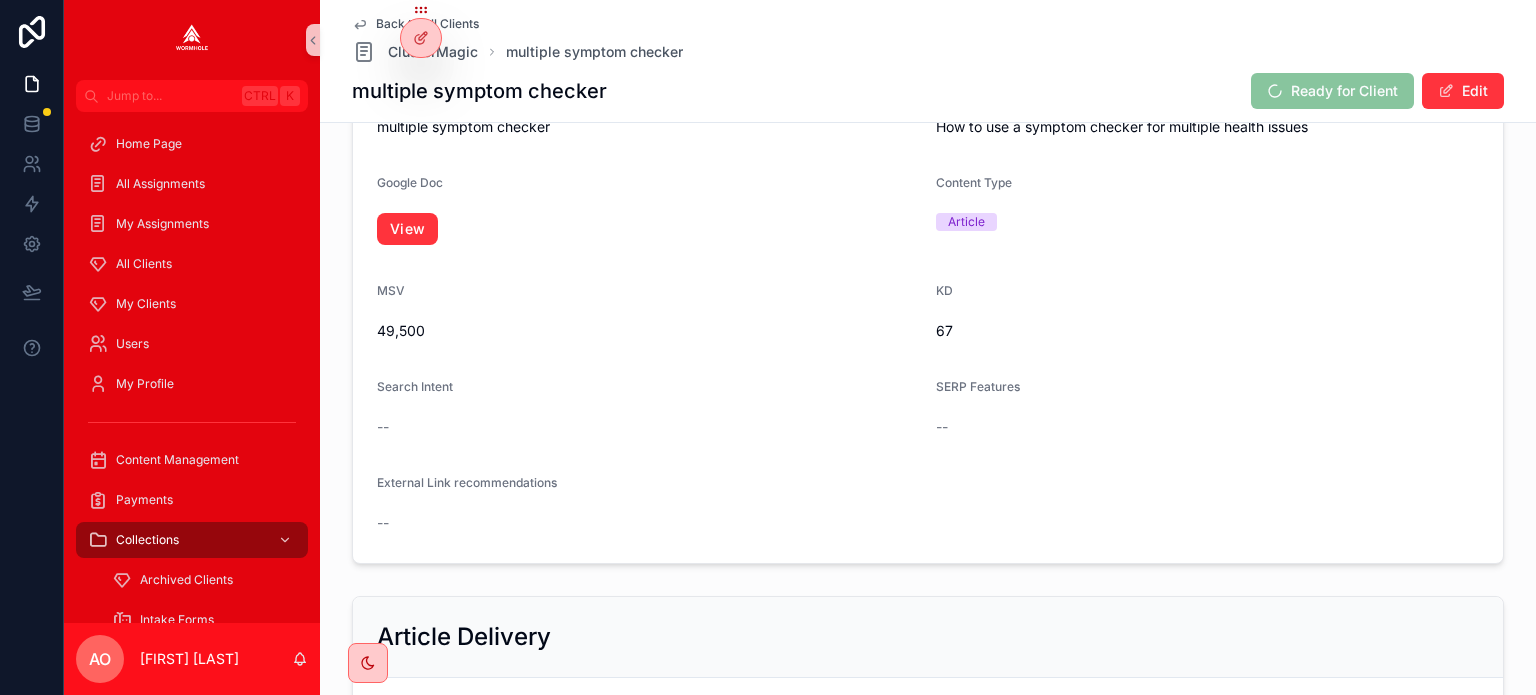 scroll, scrollTop: 384, scrollLeft: 0, axis: vertical 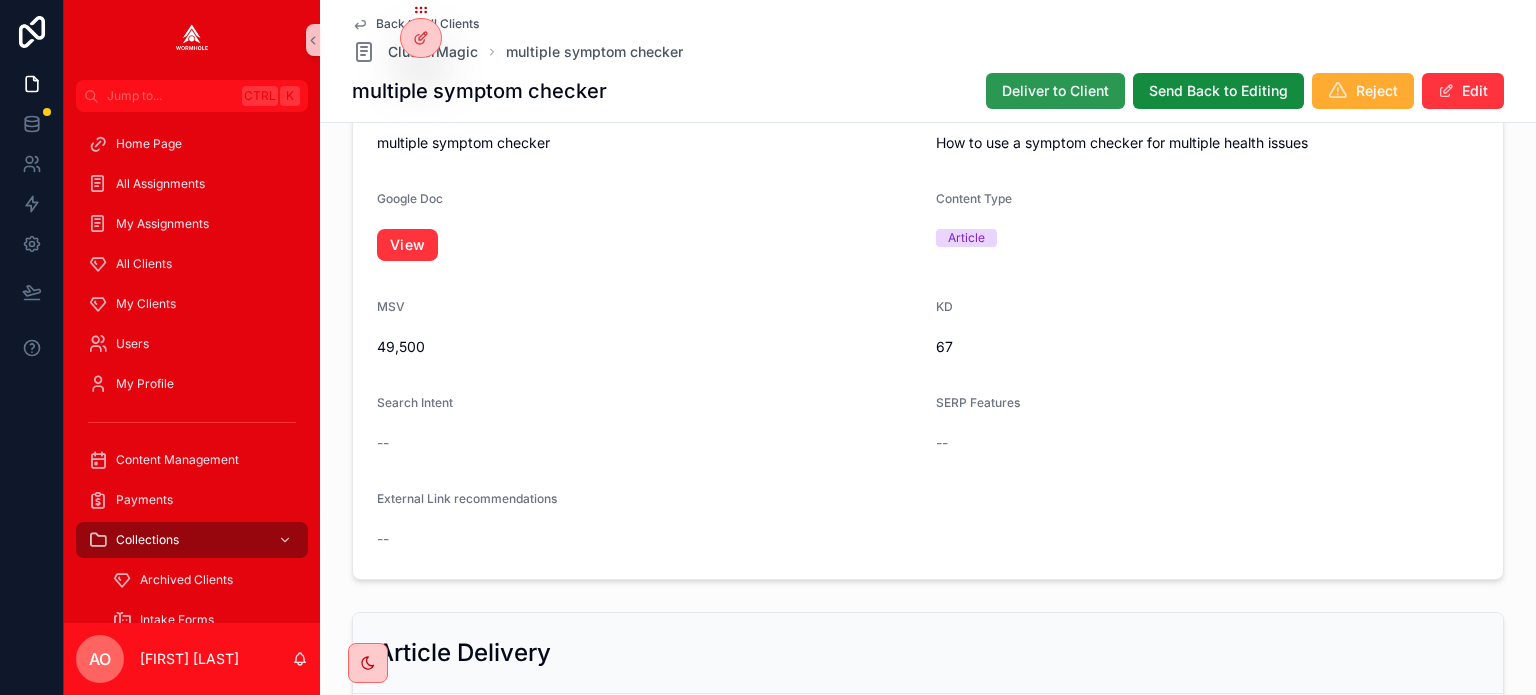 click on "Deliver to Client" at bounding box center (1055, 91) 